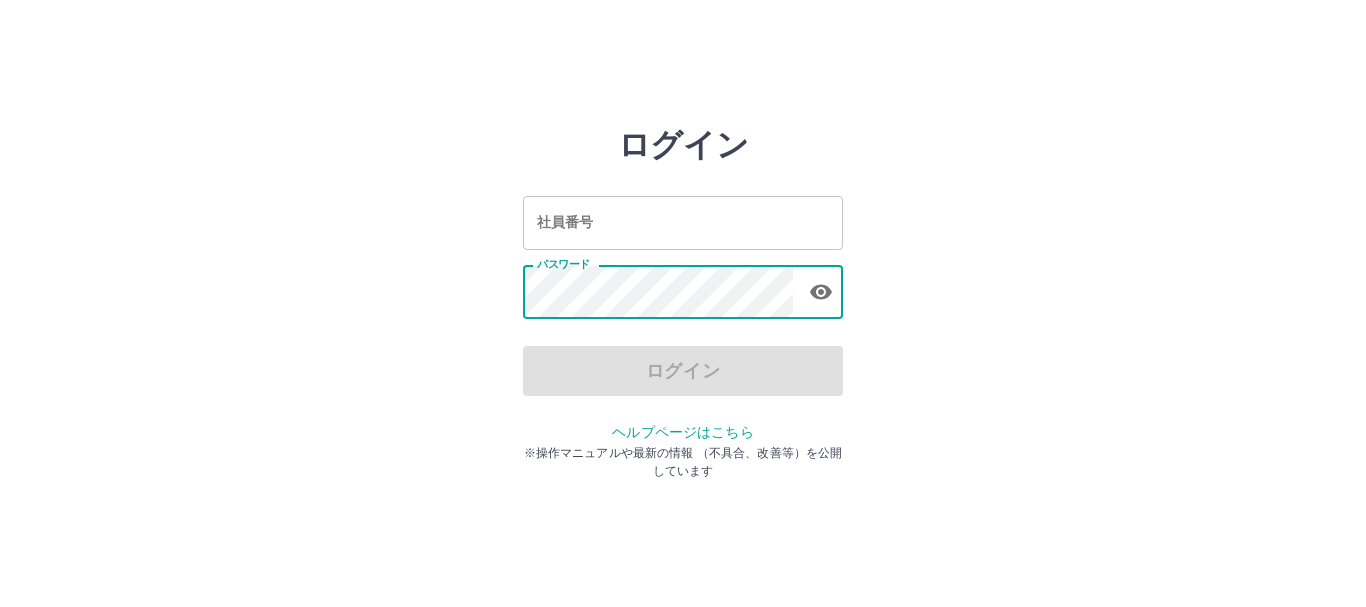 scroll, scrollTop: 0, scrollLeft: 0, axis: both 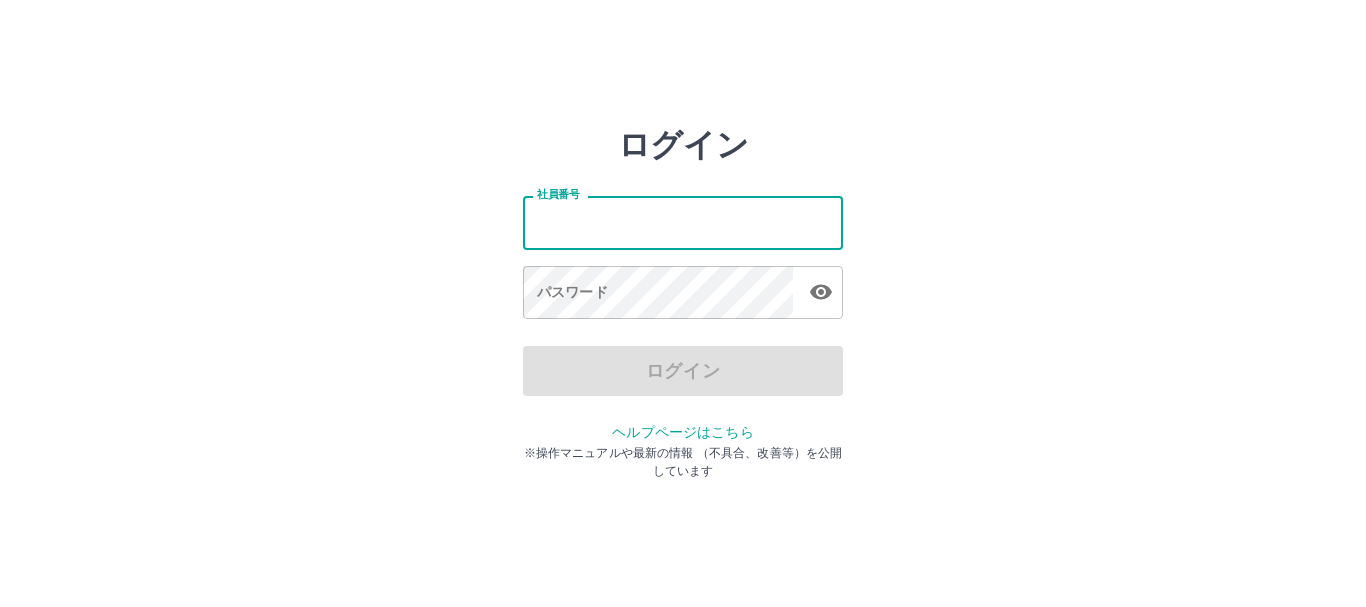 click on "社員番号" at bounding box center (683, 222) 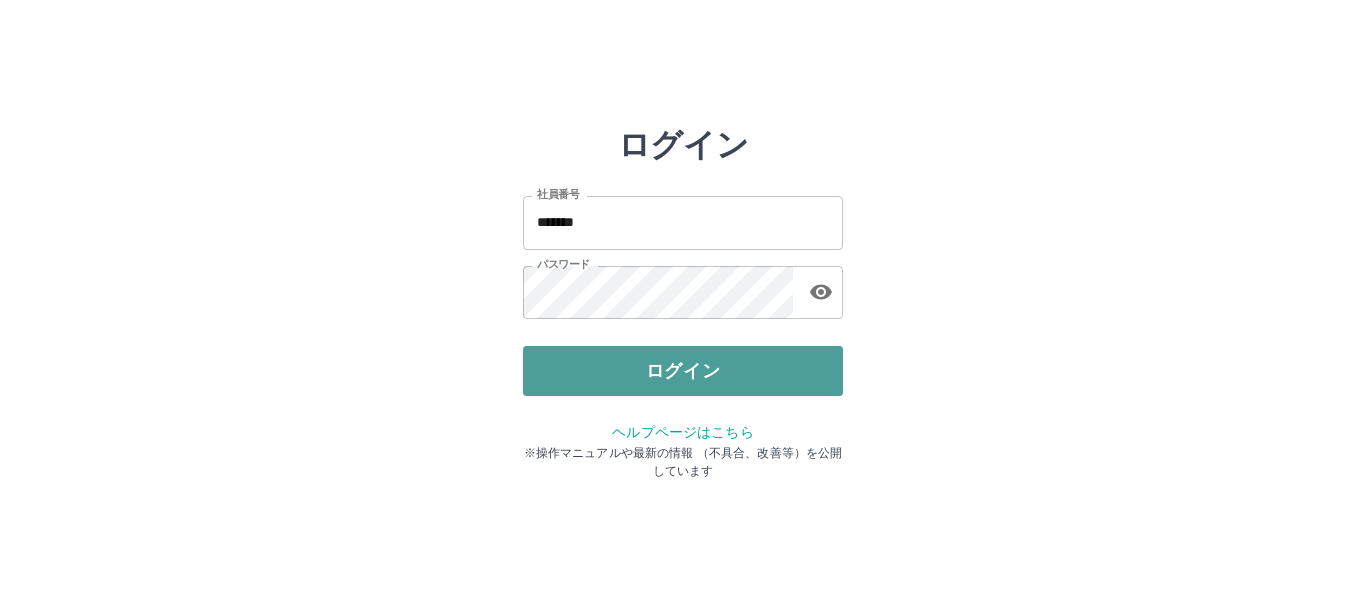 click on "ログイン" at bounding box center (683, 371) 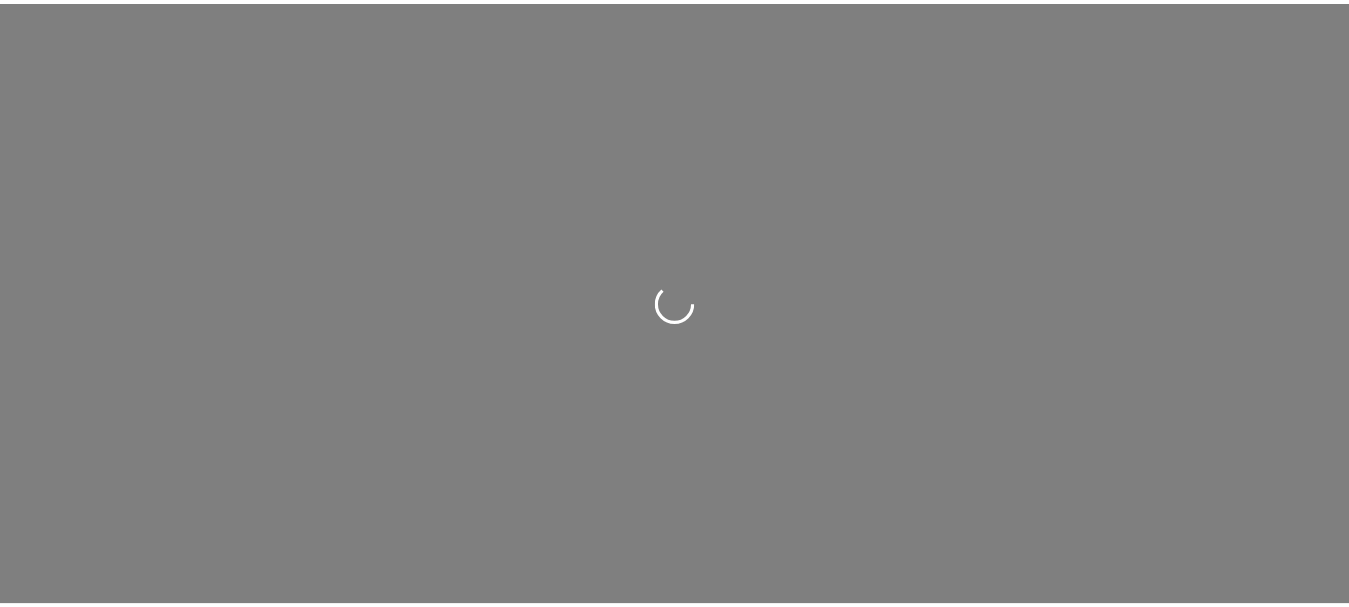 scroll, scrollTop: 0, scrollLeft: 0, axis: both 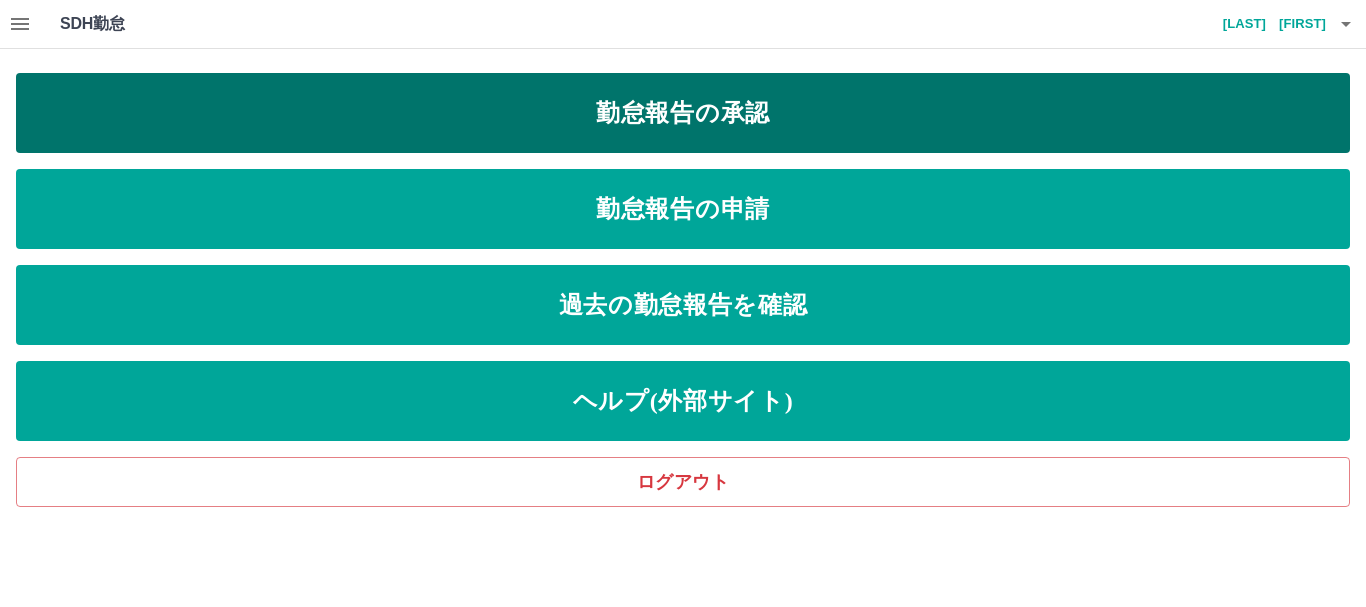 click on "勤怠報告の承認" at bounding box center [683, 113] 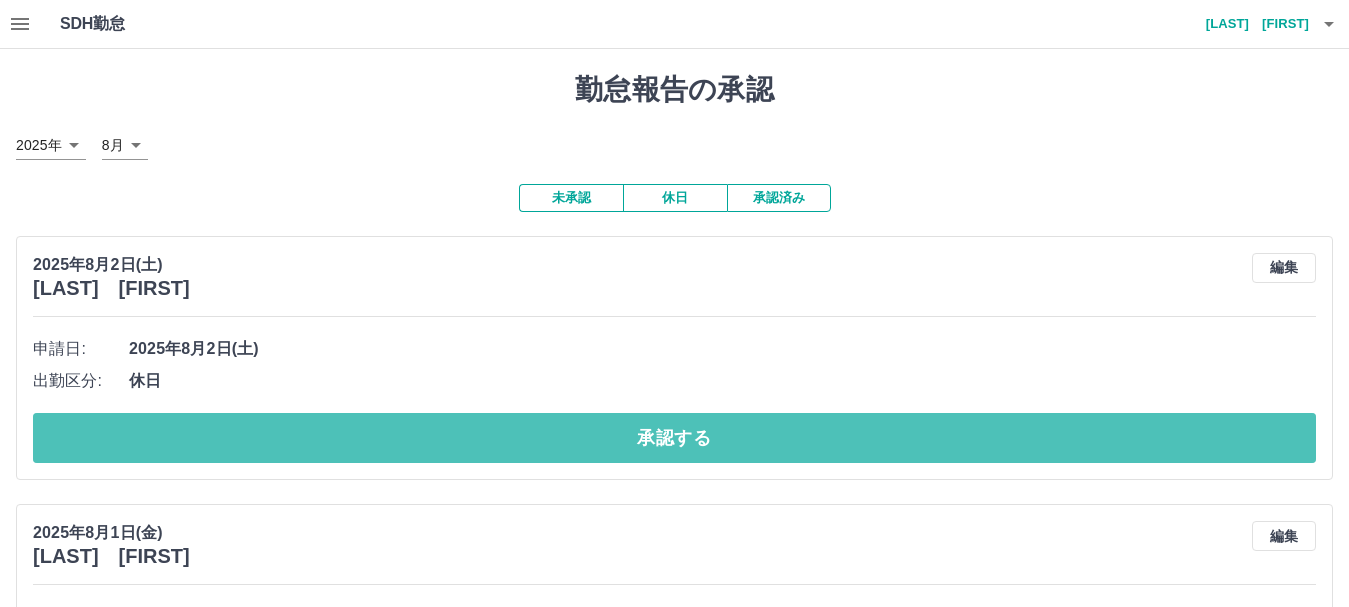 click on "承認する" at bounding box center (674, 438) 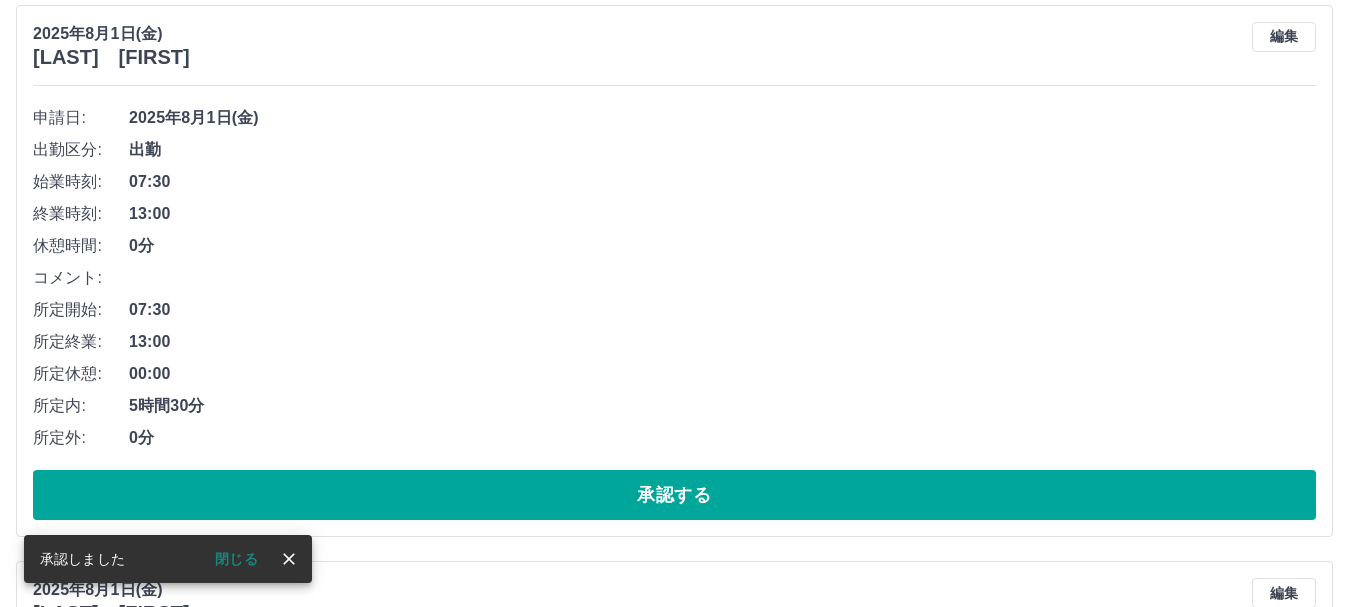 scroll, scrollTop: 232, scrollLeft: 0, axis: vertical 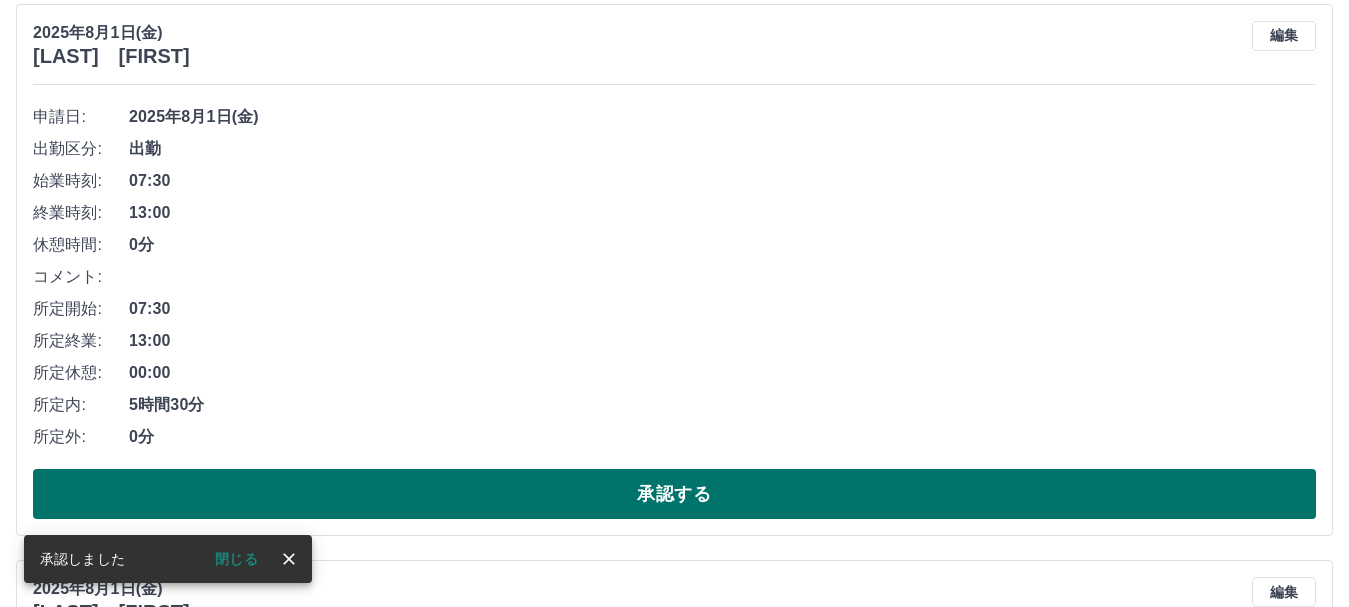 click on "承認する" at bounding box center (674, 494) 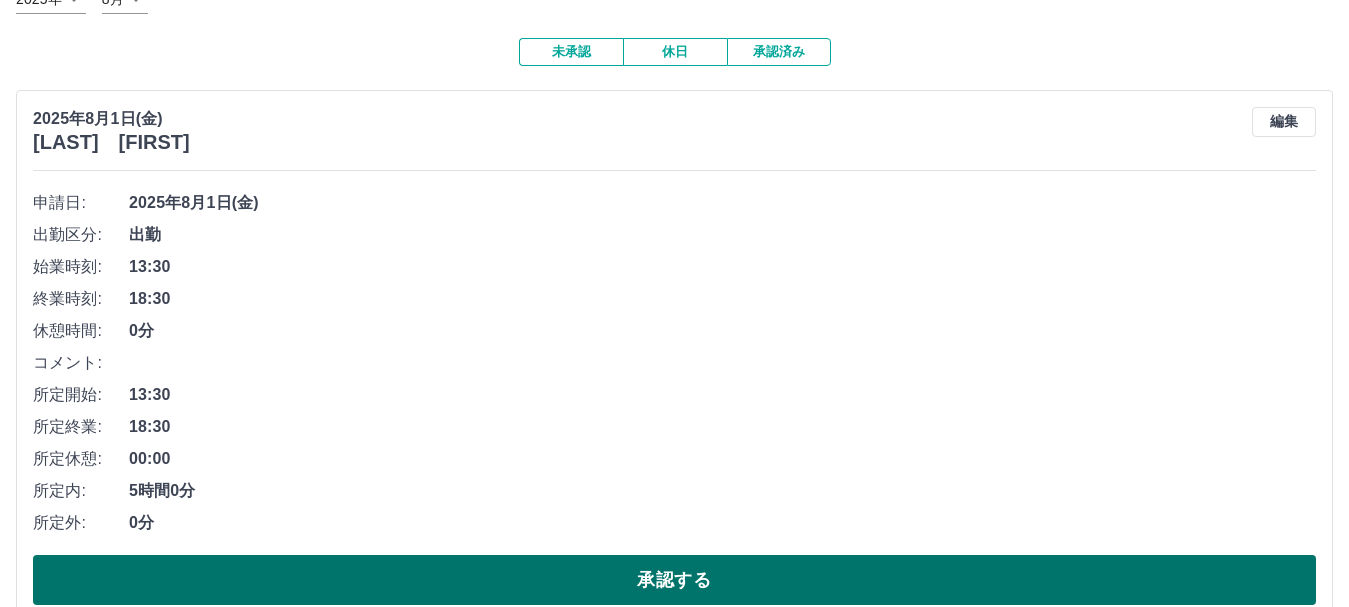 scroll, scrollTop: 200, scrollLeft: 0, axis: vertical 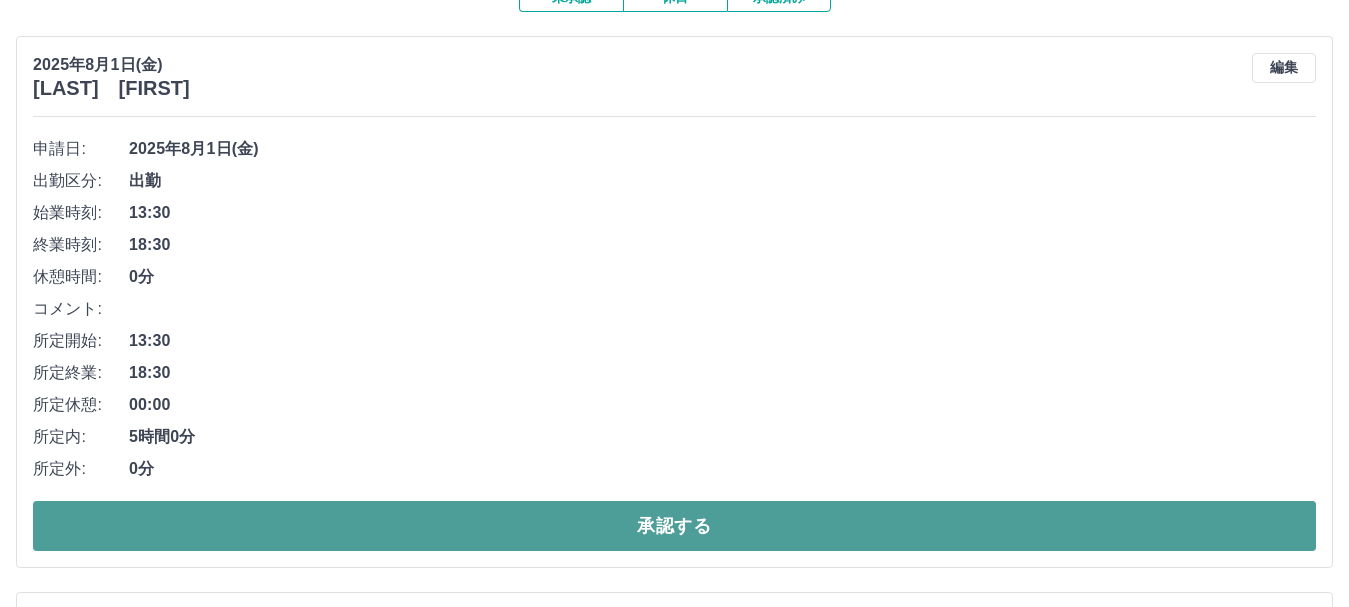 click on "承認する" at bounding box center (674, 526) 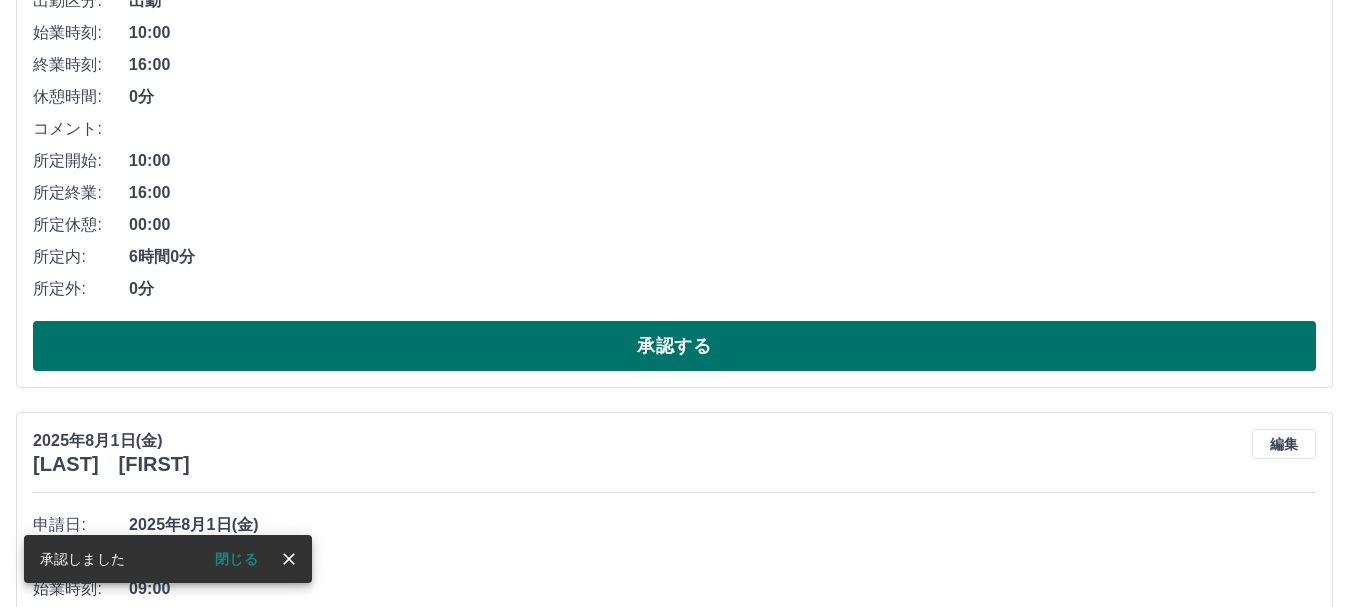 scroll, scrollTop: 300, scrollLeft: 0, axis: vertical 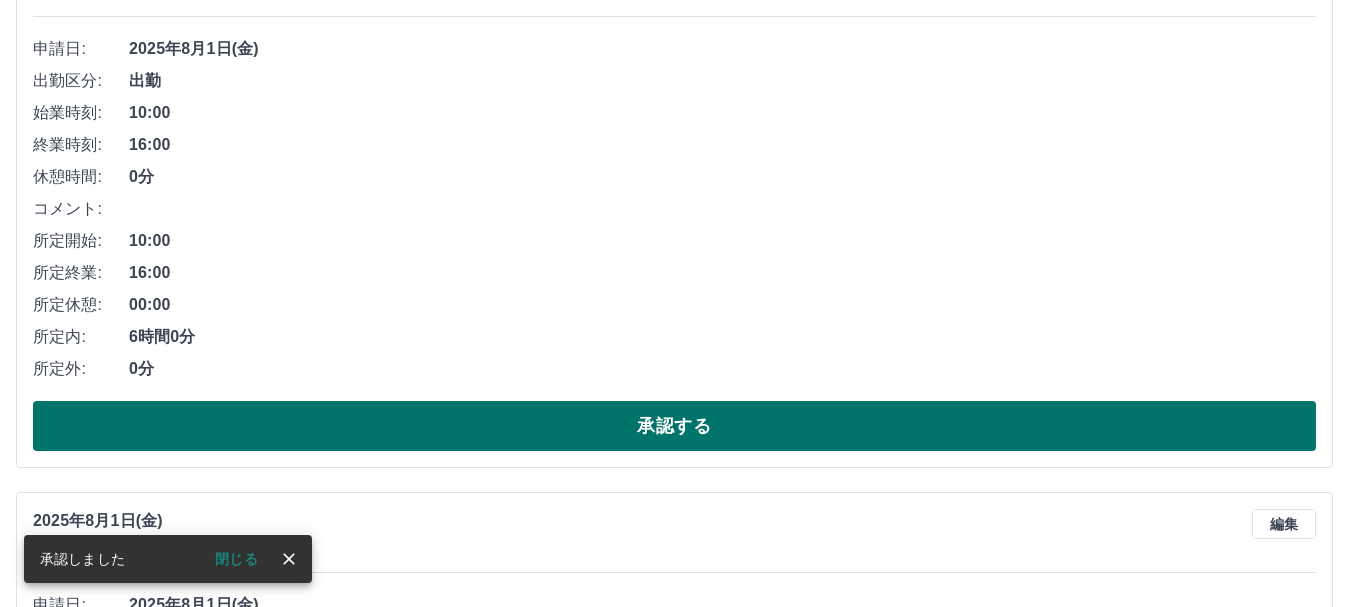 click on "承認する" at bounding box center [674, 426] 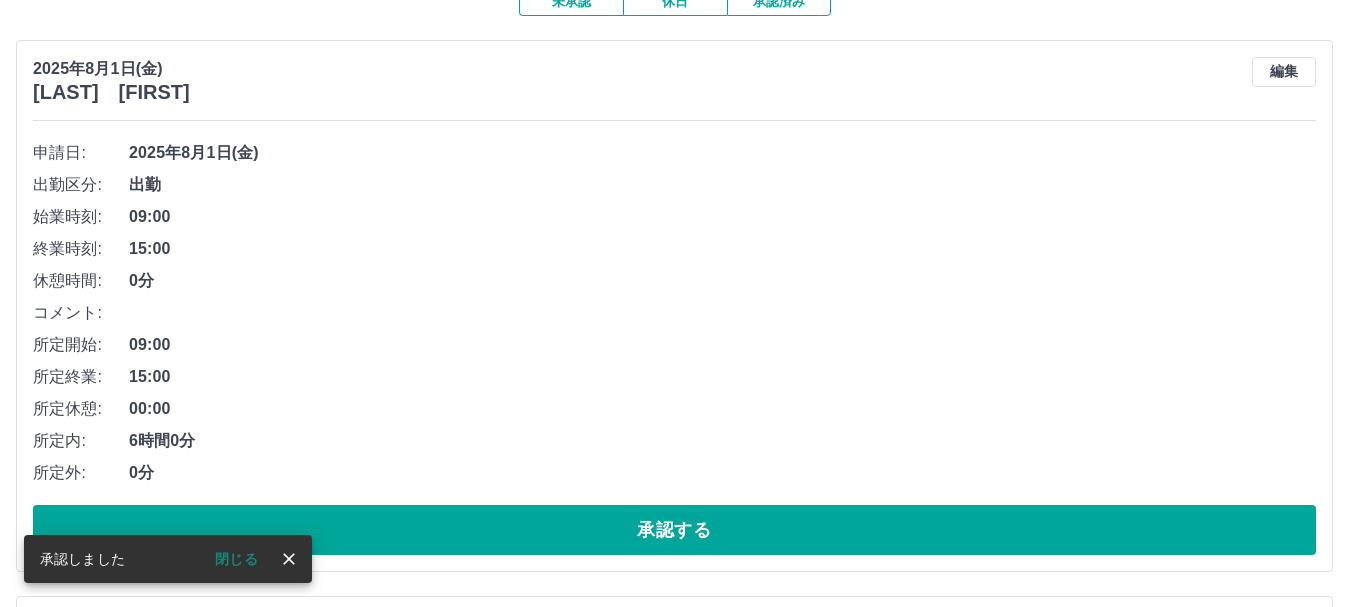 scroll, scrollTop: 200, scrollLeft: 0, axis: vertical 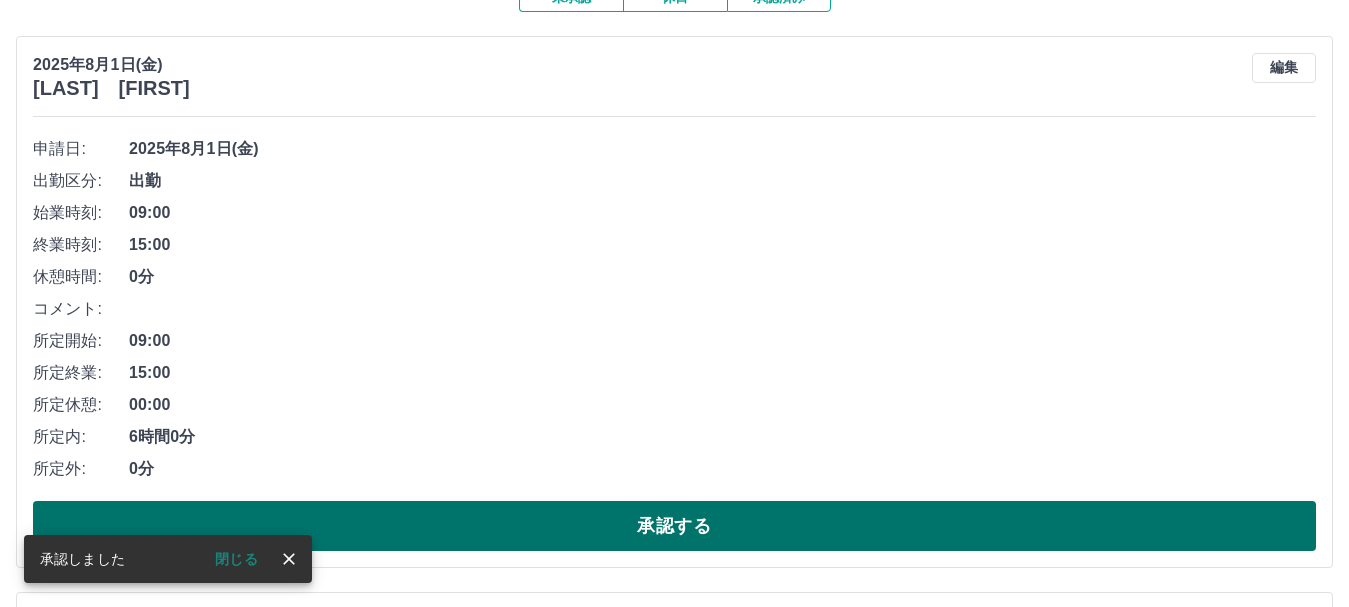 click on "承認する" at bounding box center [674, 526] 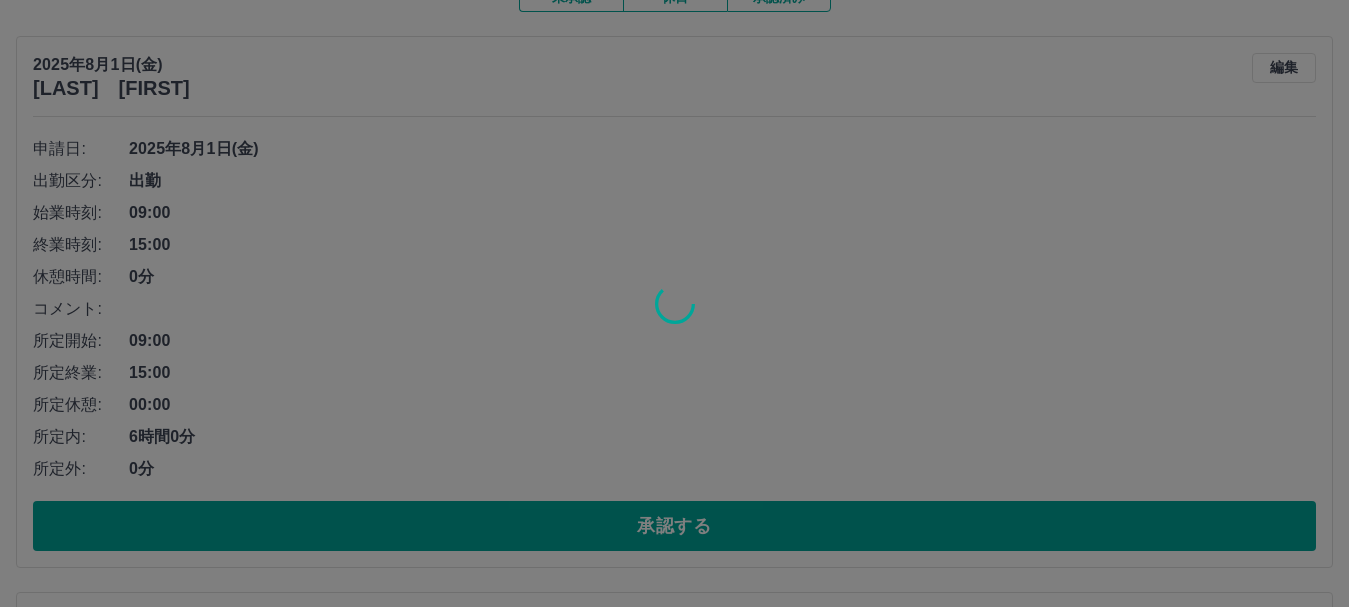 scroll, scrollTop: 187, scrollLeft: 0, axis: vertical 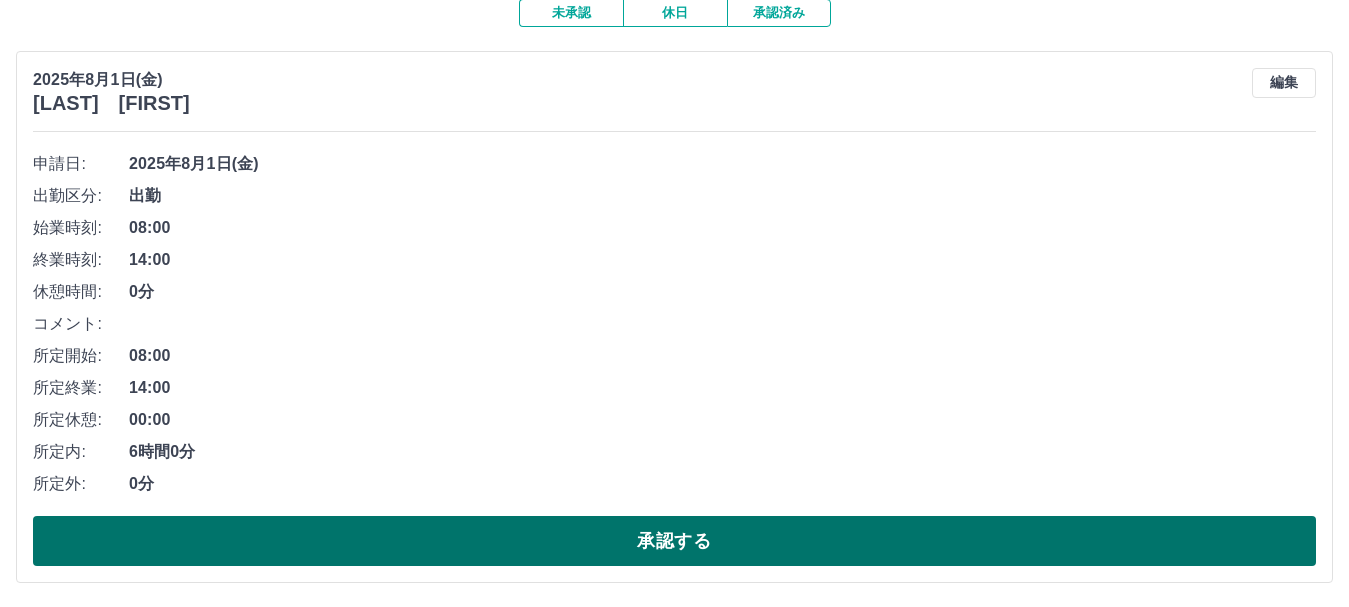 click on "承認する" at bounding box center [674, 541] 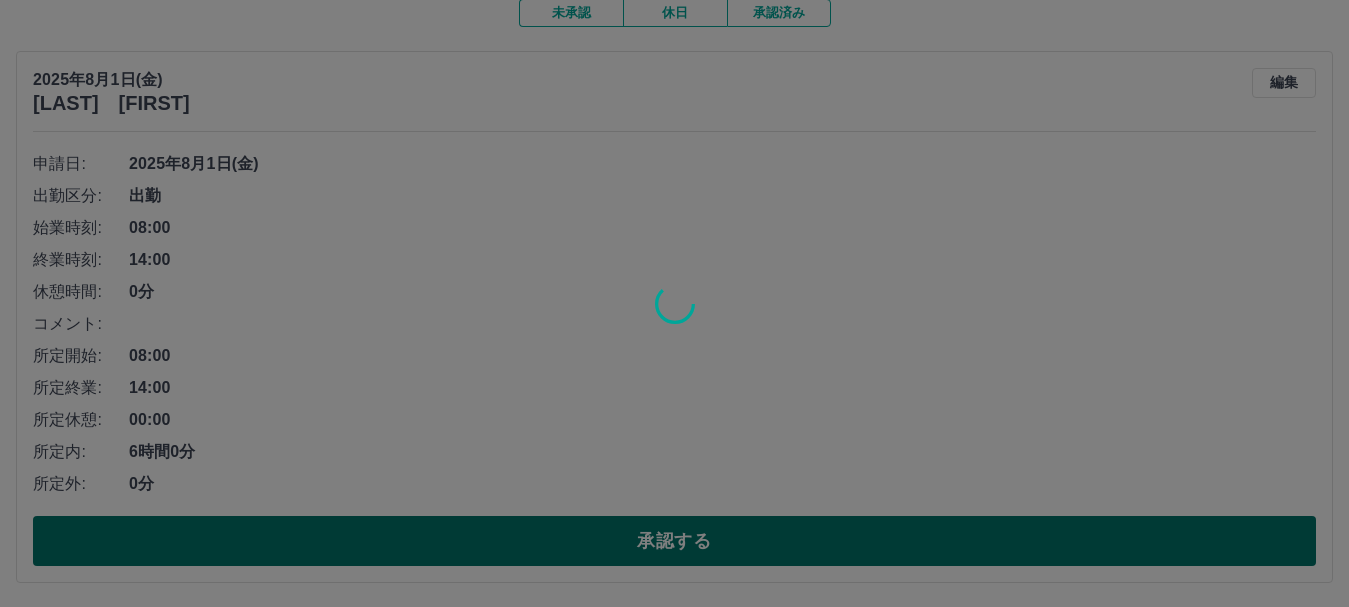 scroll, scrollTop: 0, scrollLeft: 0, axis: both 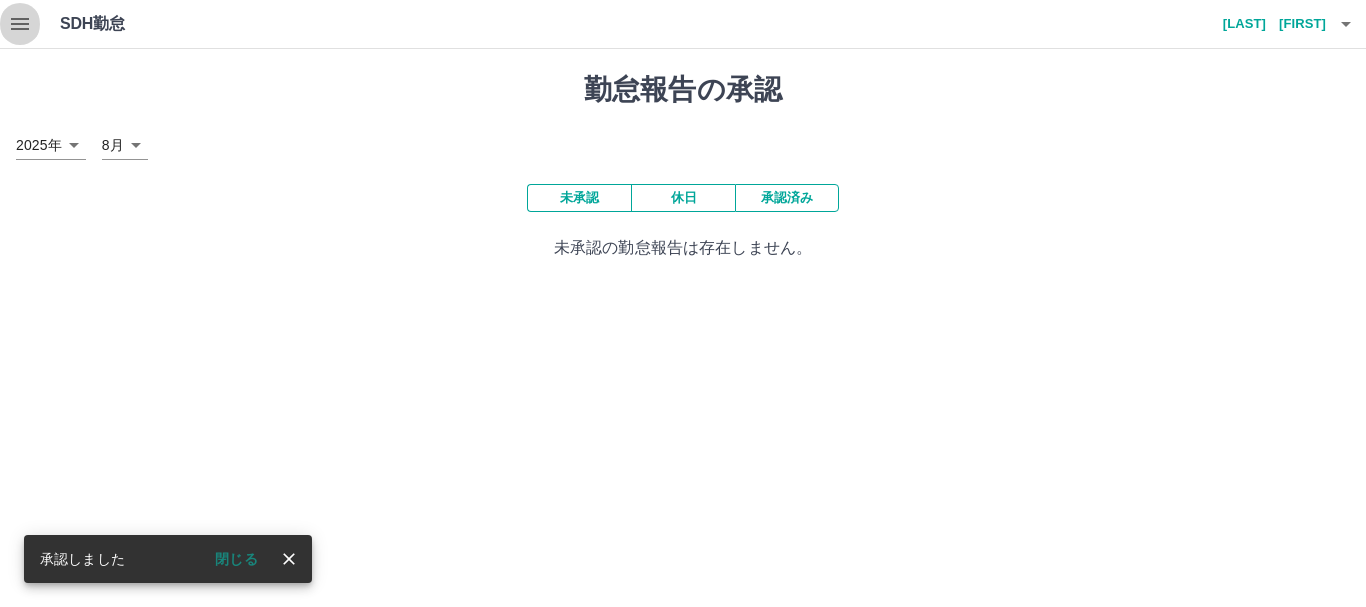 click 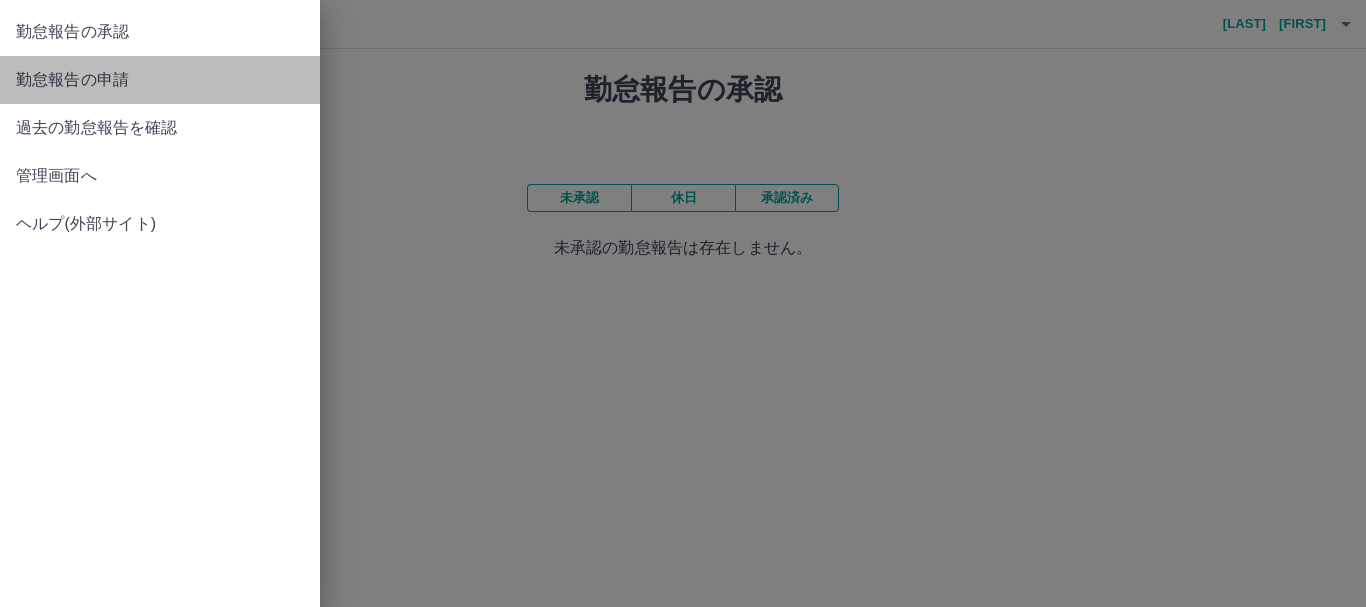click on "勤怠報告の申請" at bounding box center (160, 80) 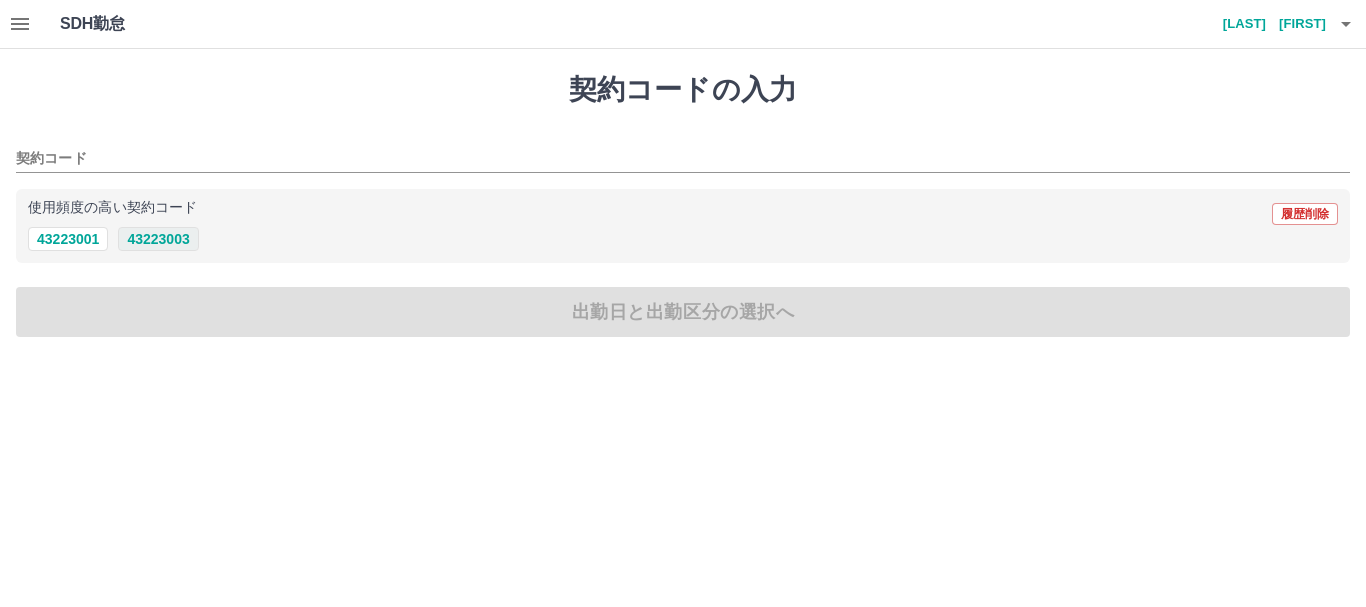 click on "43223003" at bounding box center (158, 239) 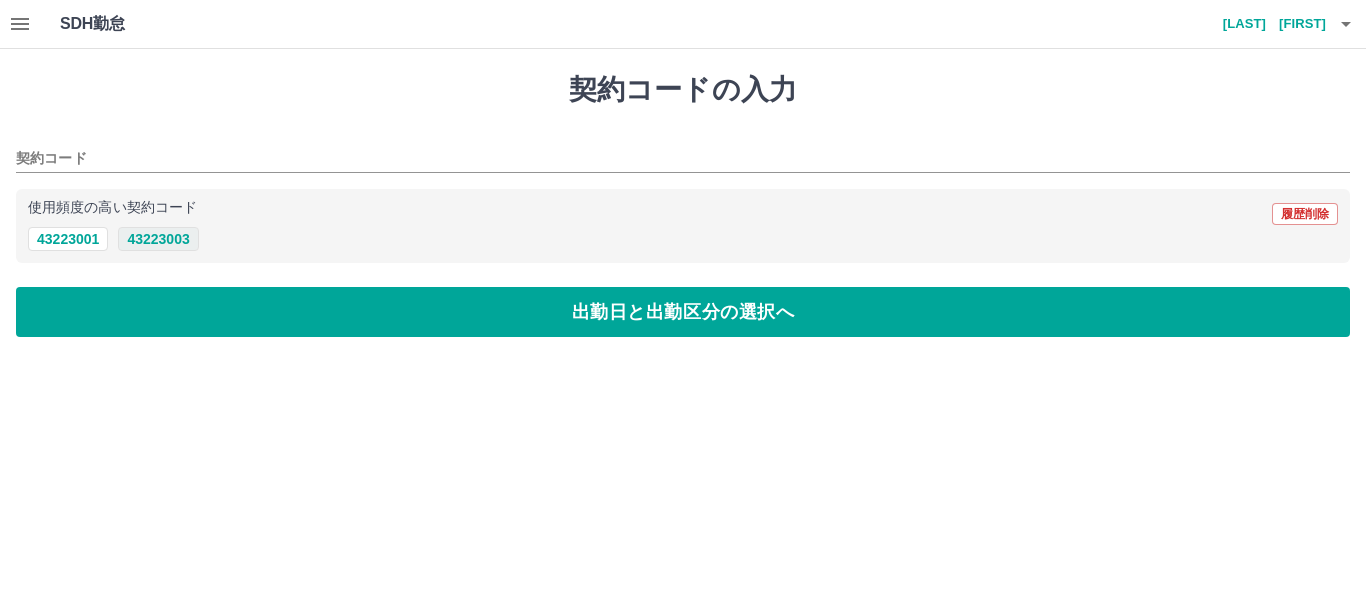 type on "********" 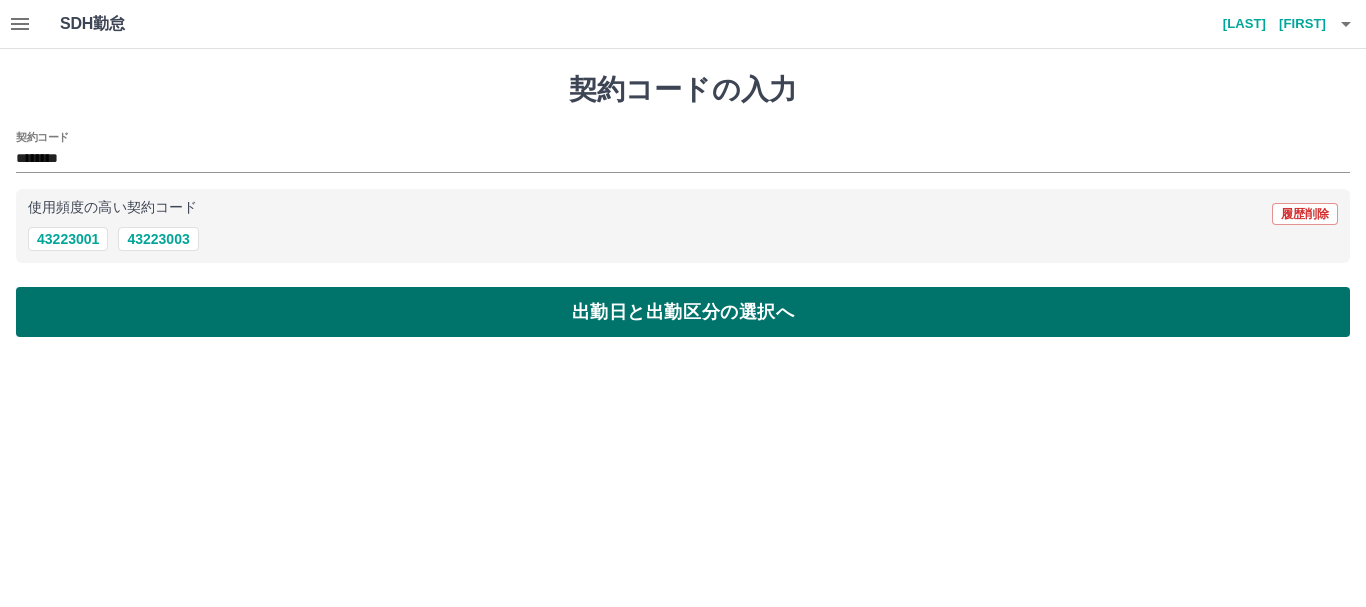 click on "出勤日と出勤区分の選択へ" at bounding box center [683, 312] 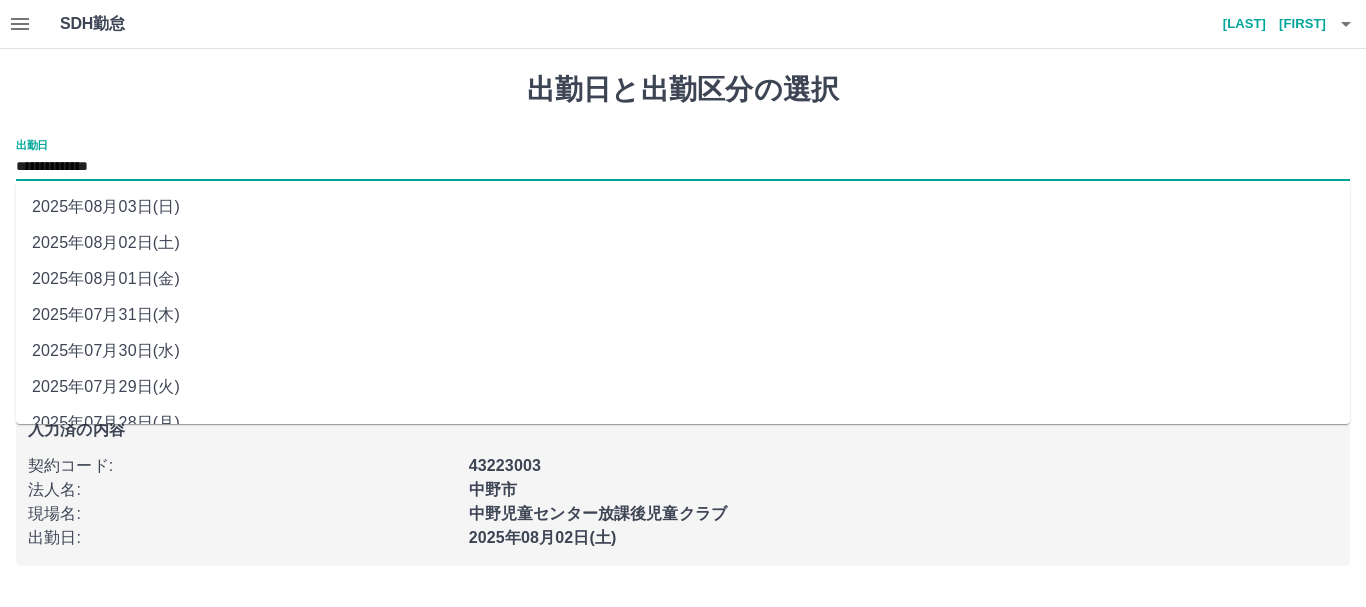 click on "**********" at bounding box center [683, 167] 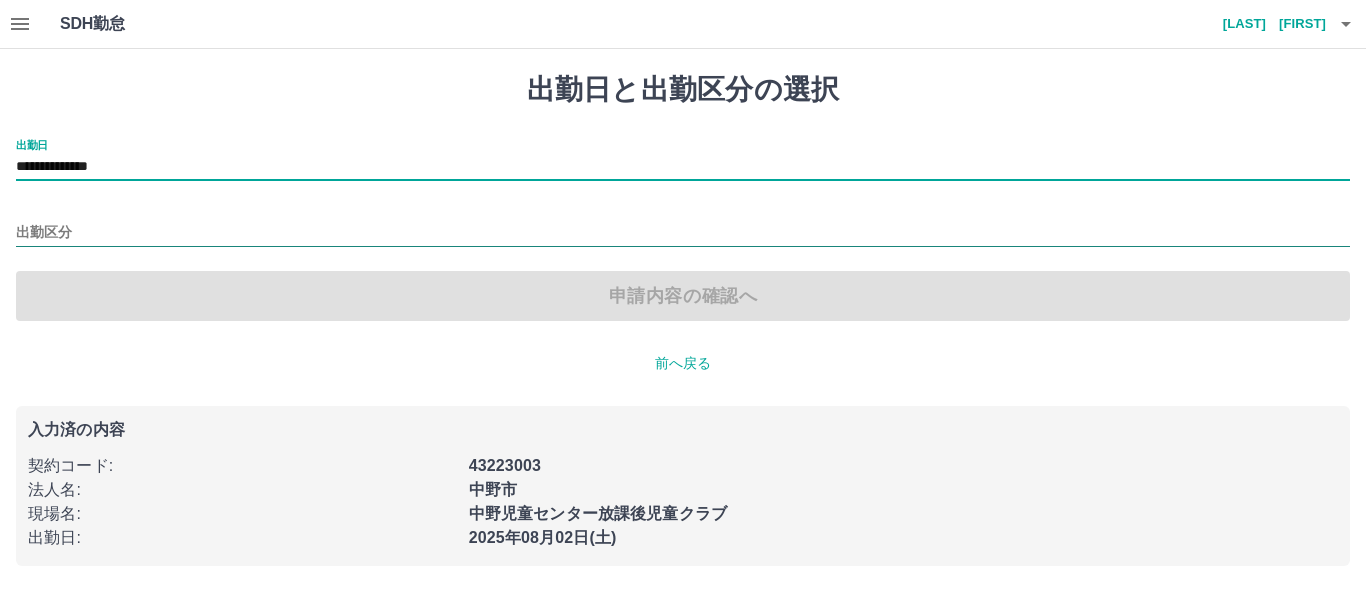 click on "出勤区分" at bounding box center [683, 233] 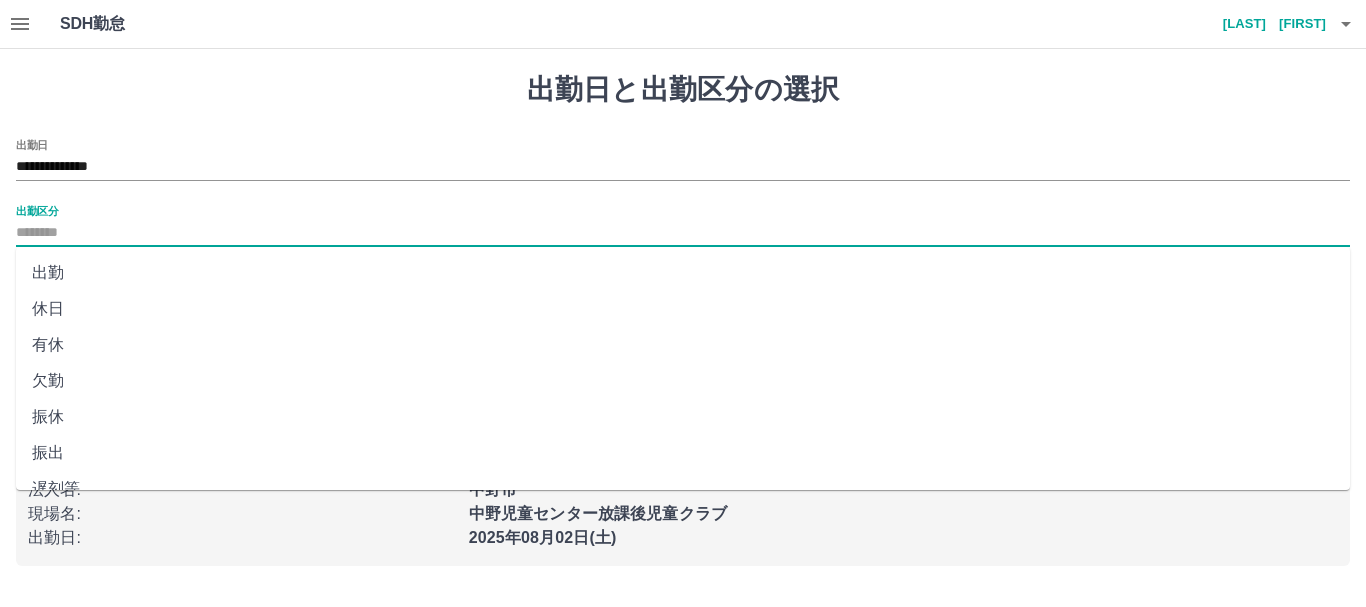 click on "出勤" at bounding box center (683, 273) 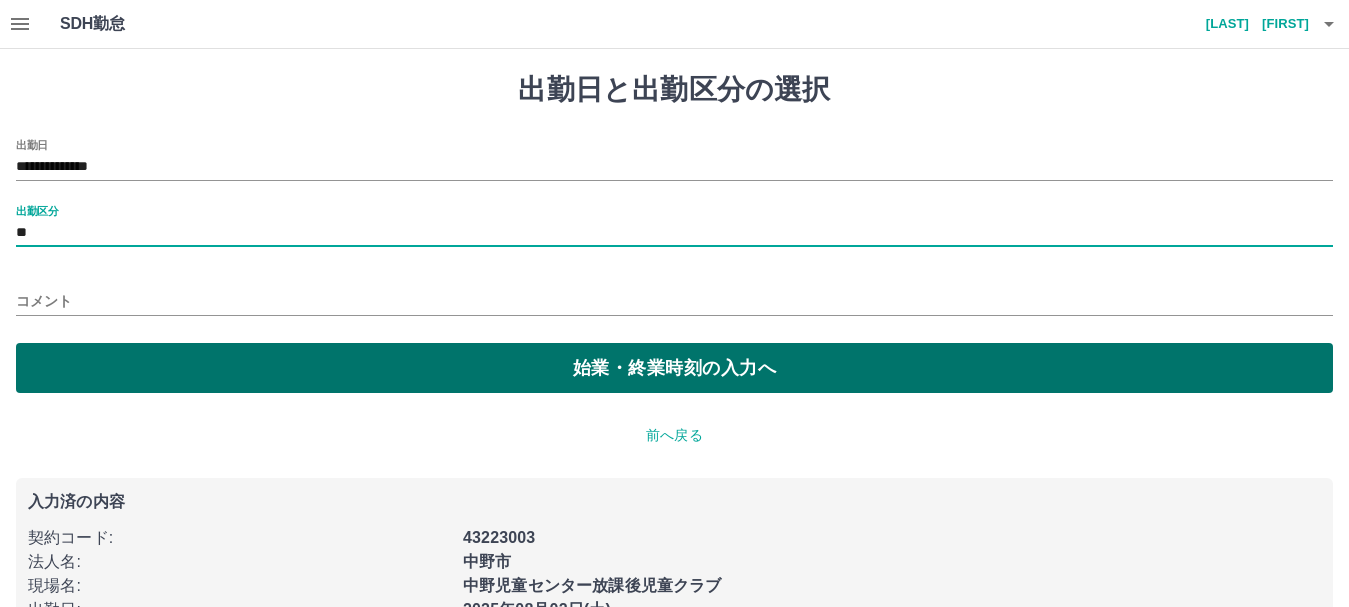 click on "始業・終業時刻の入力へ" at bounding box center [674, 368] 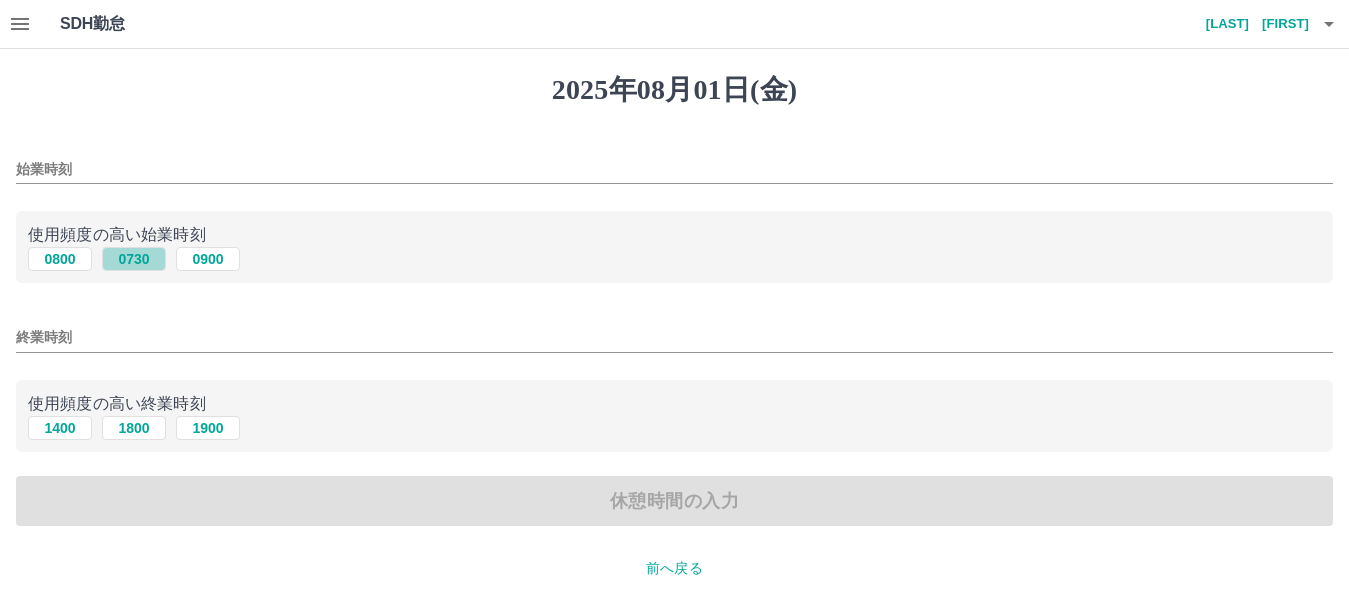 click on "0730" at bounding box center (134, 259) 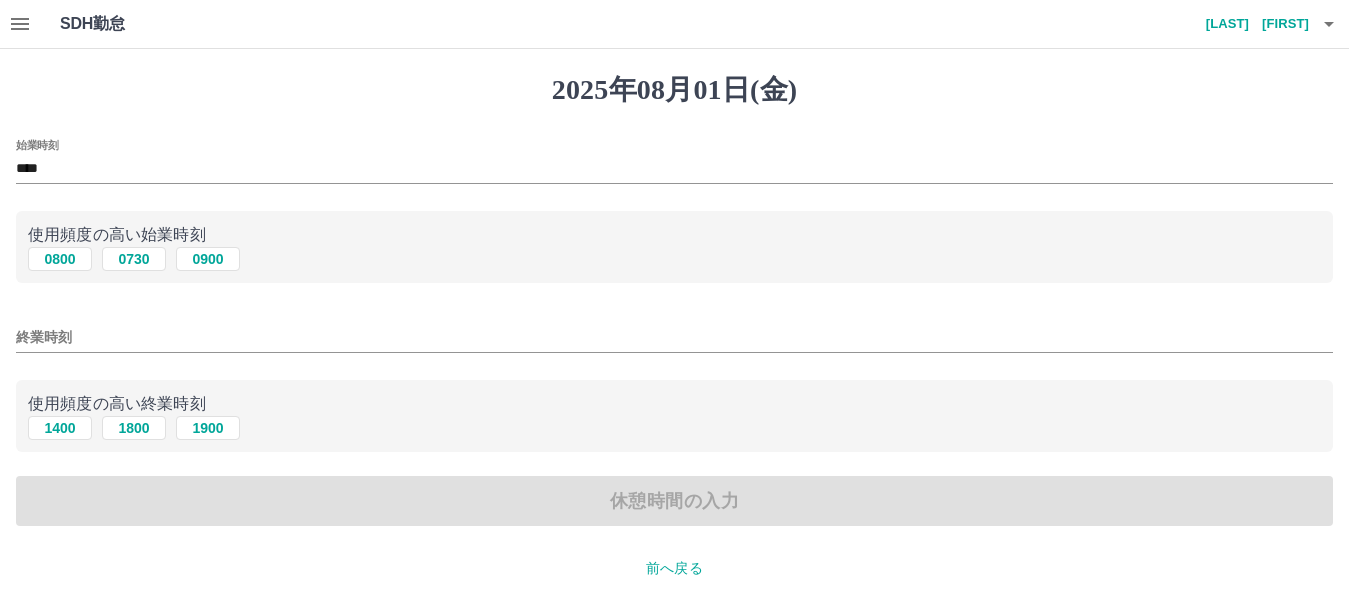click on "終業時刻" at bounding box center [674, 337] 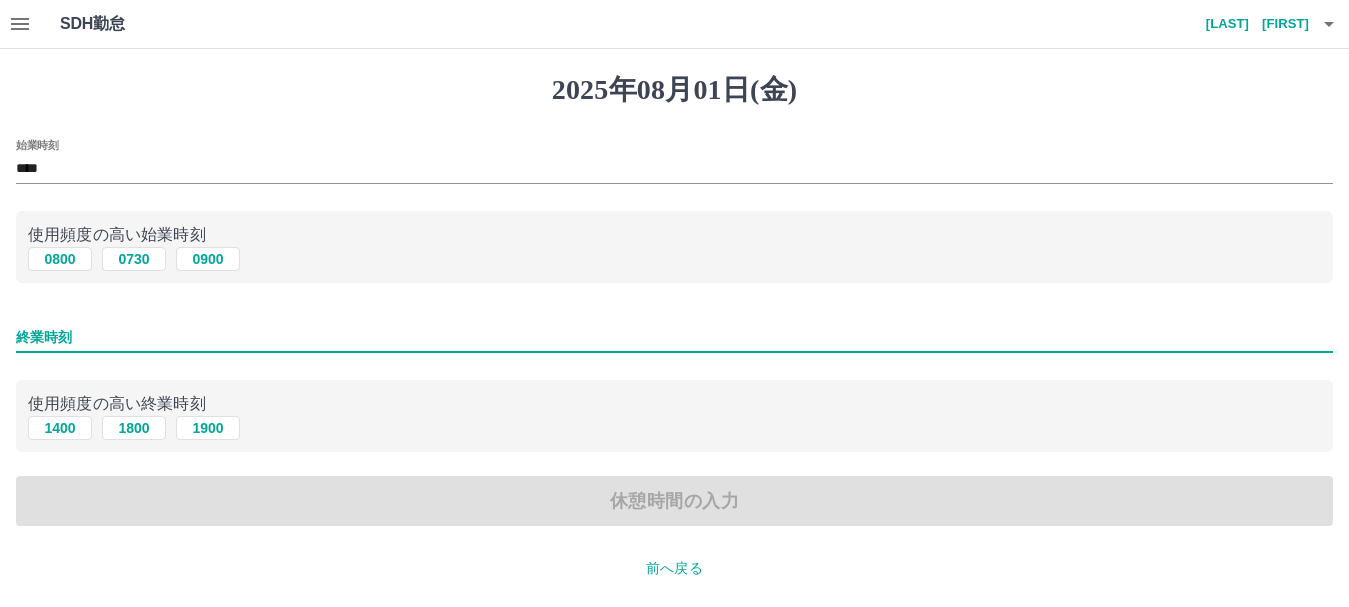 type on "****" 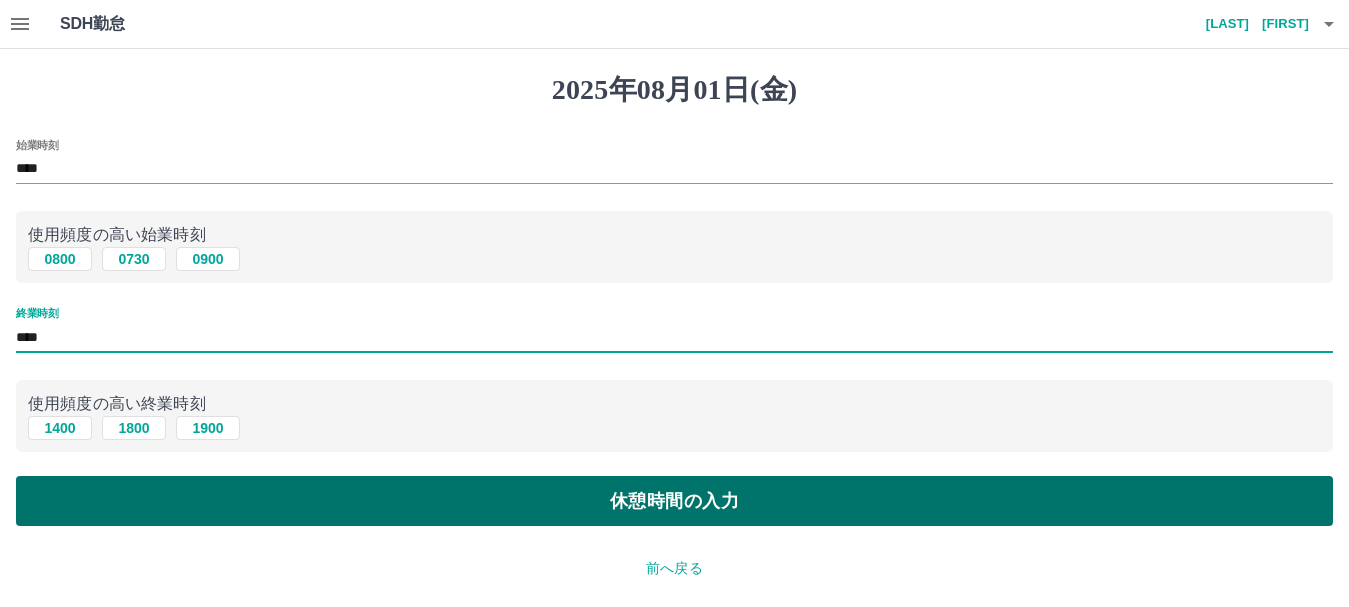 click on "休憩時間の入力" at bounding box center (674, 501) 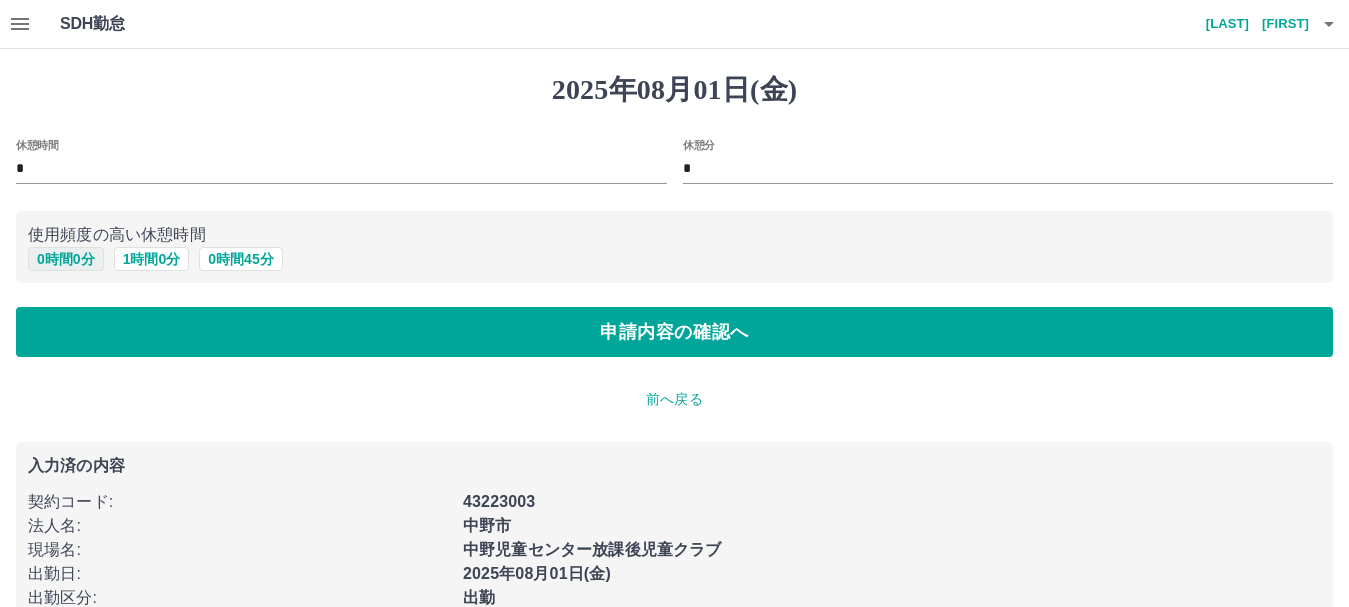 click on "0 時間 0 分" at bounding box center (66, 259) 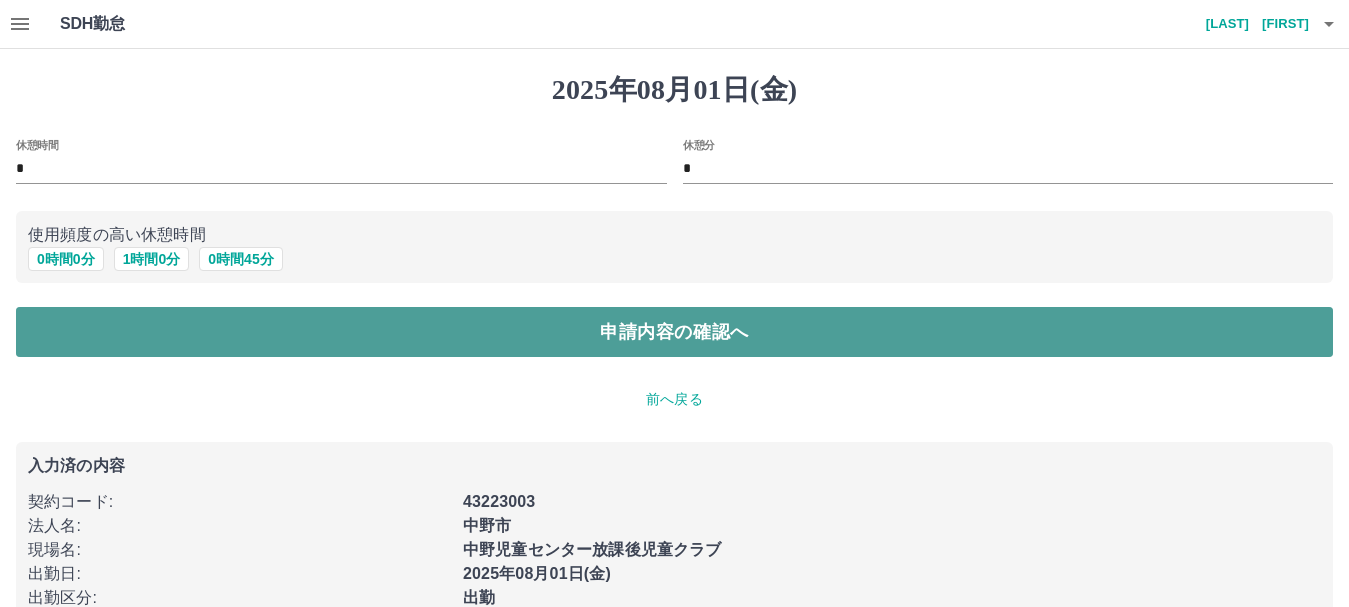 click on "申請内容の確認へ" at bounding box center [674, 332] 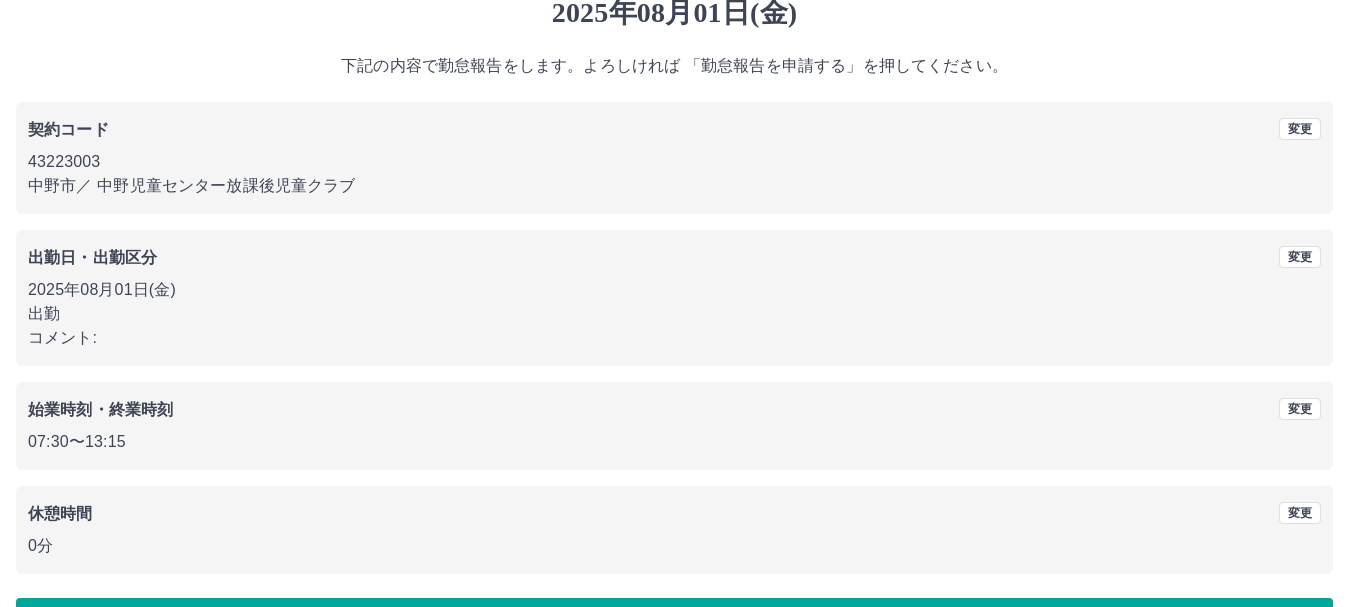 scroll, scrollTop: 142, scrollLeft: 0, axis: vertical 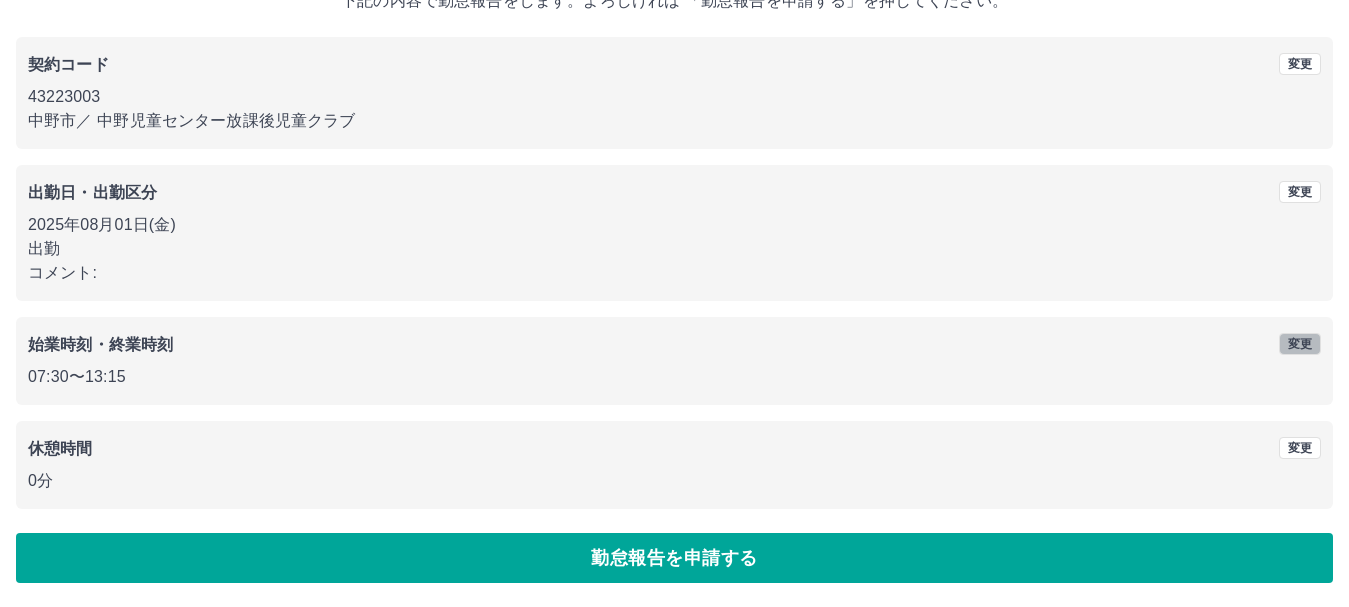 click on "変更" at bounding box center [1300, 344] 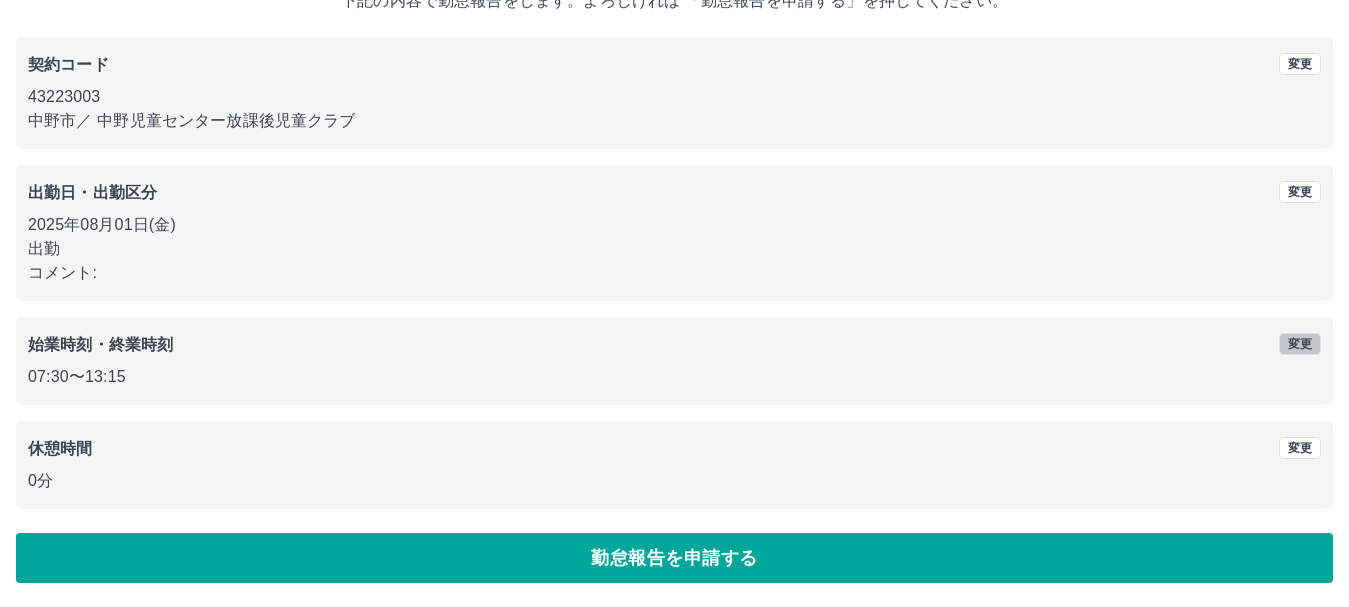 scroll, scrollTop: 0, scrollLeft: 0, axis: both 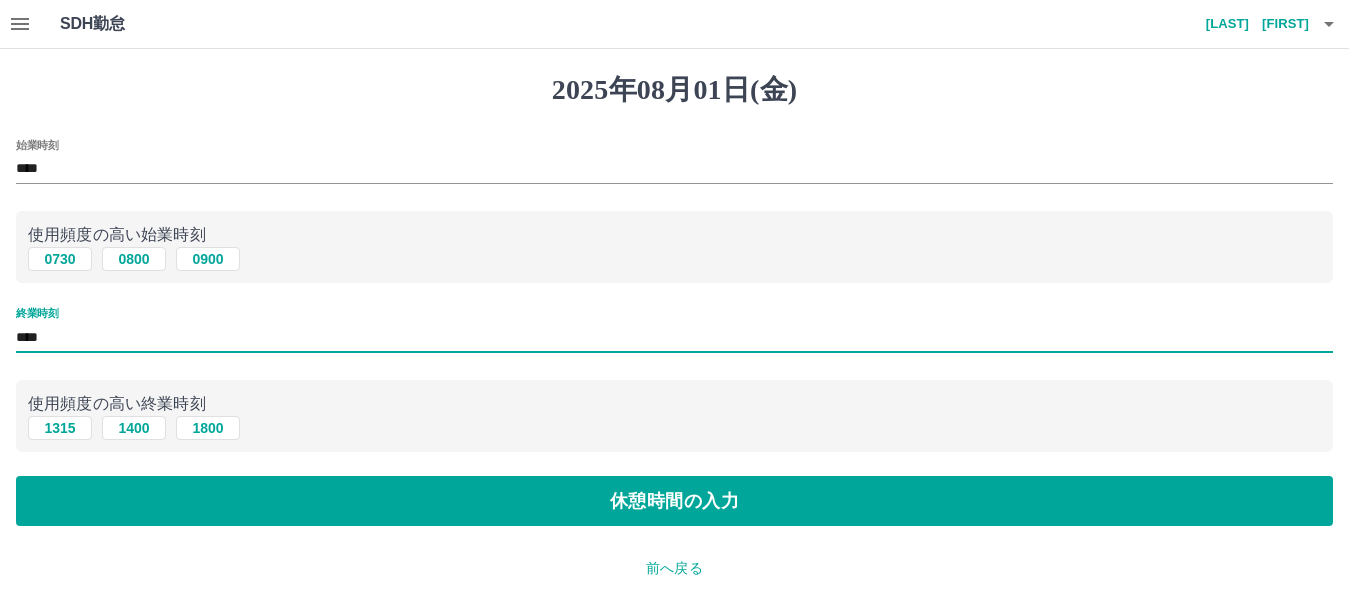 click on "****" at bounding box center [674, 337] 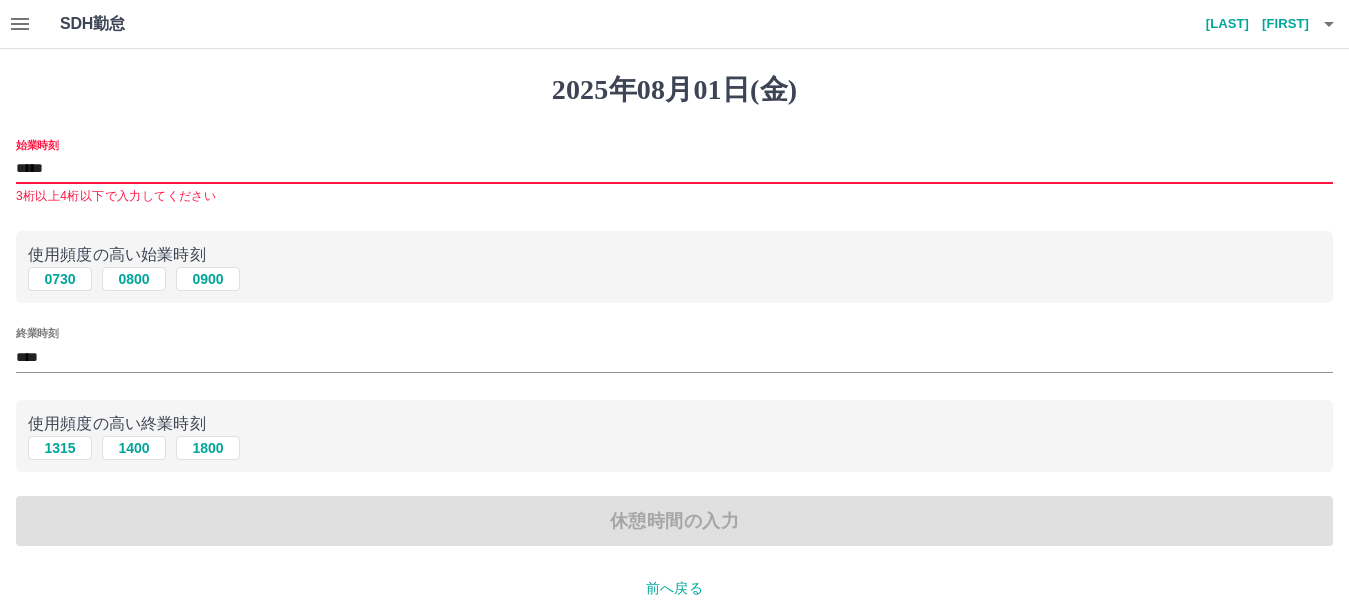 type on "*****" 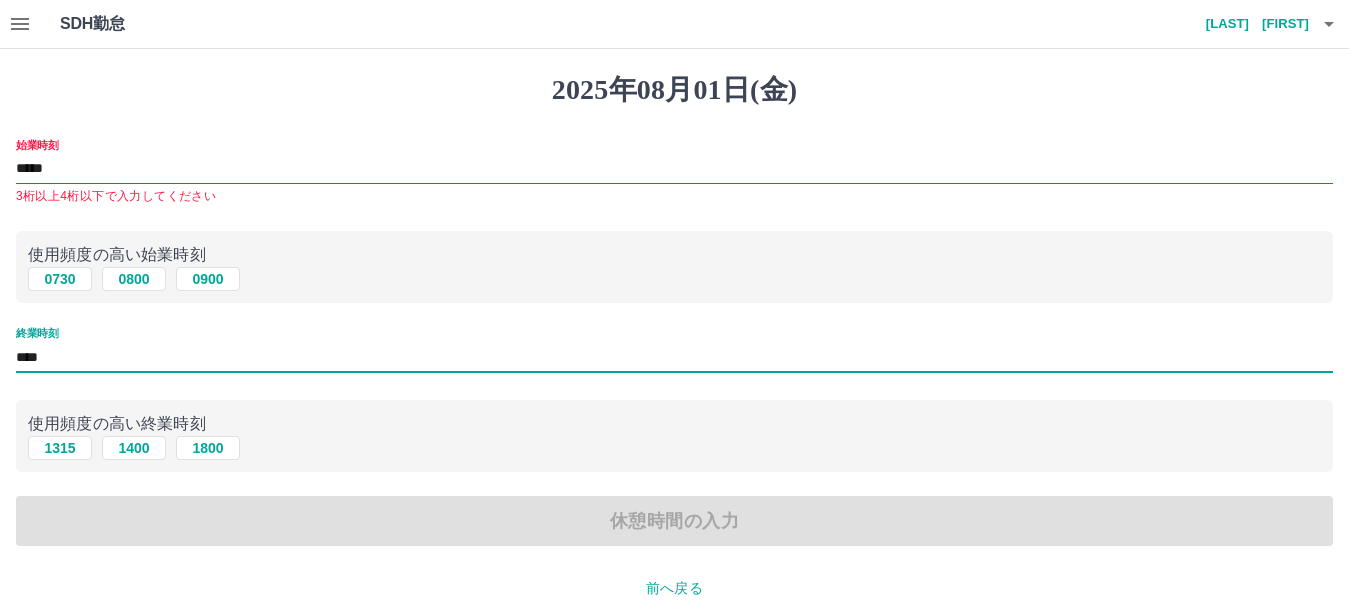 click on "****" at bounding box center (674, 357) 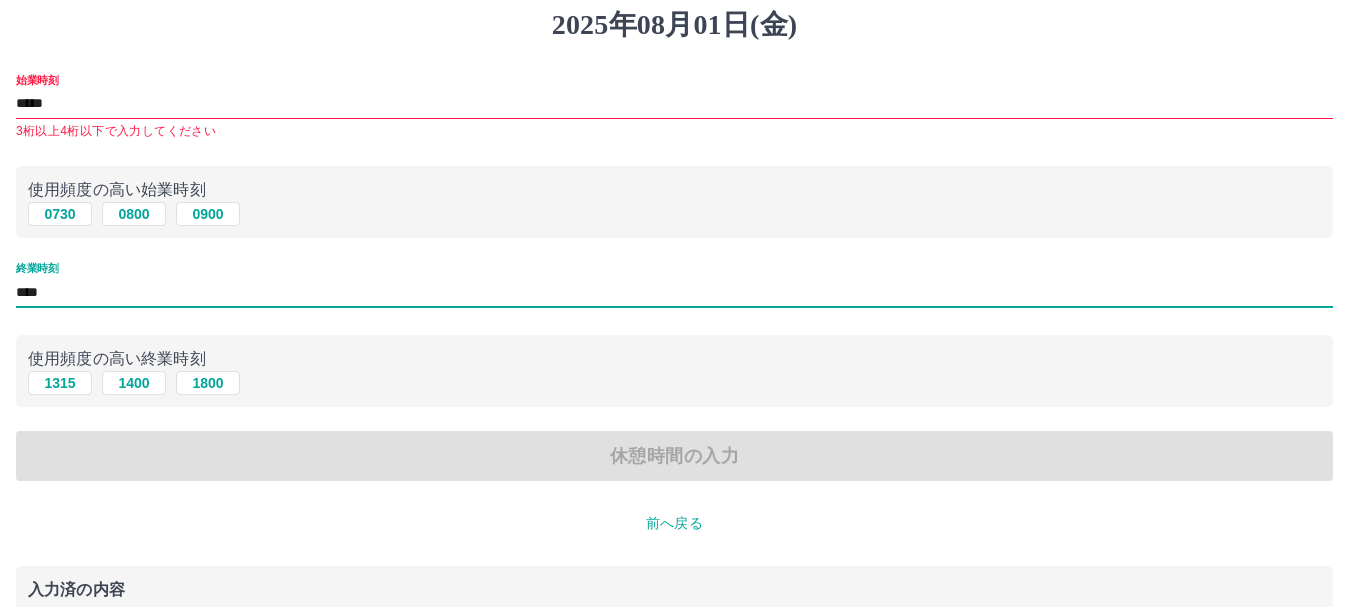 scroll, scrollTop: 100, scrollLeft: 0, axis: vertical 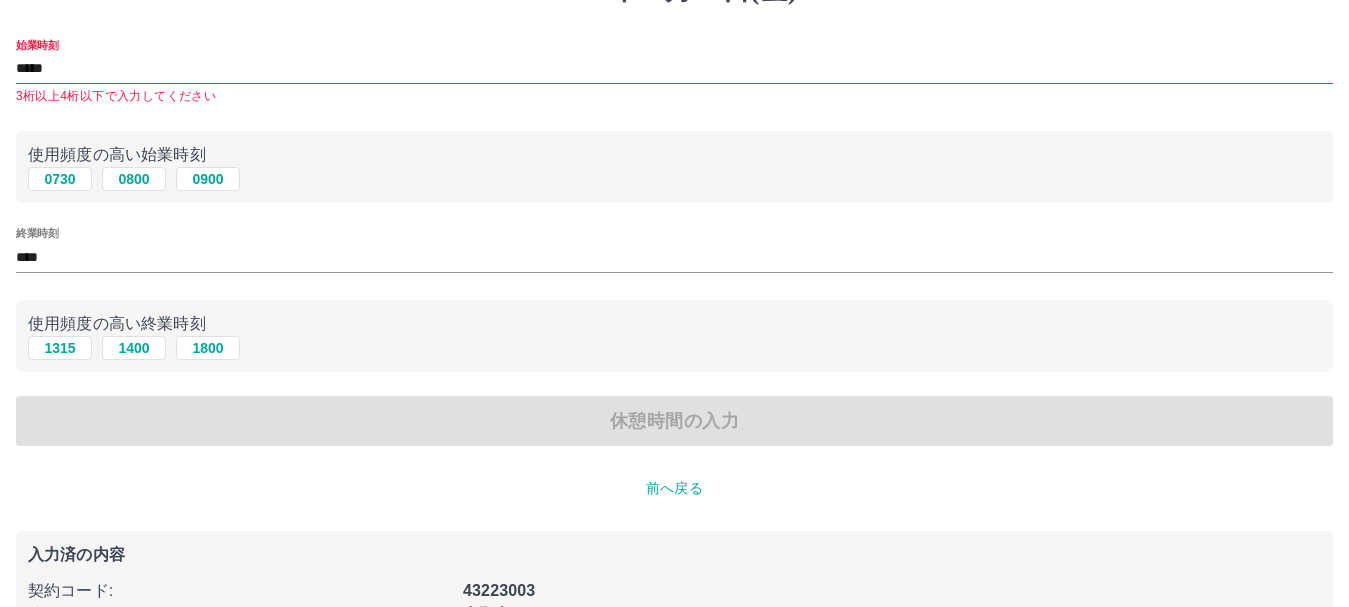 click on "休憩時間の入力" at bounding box center (674, 421) 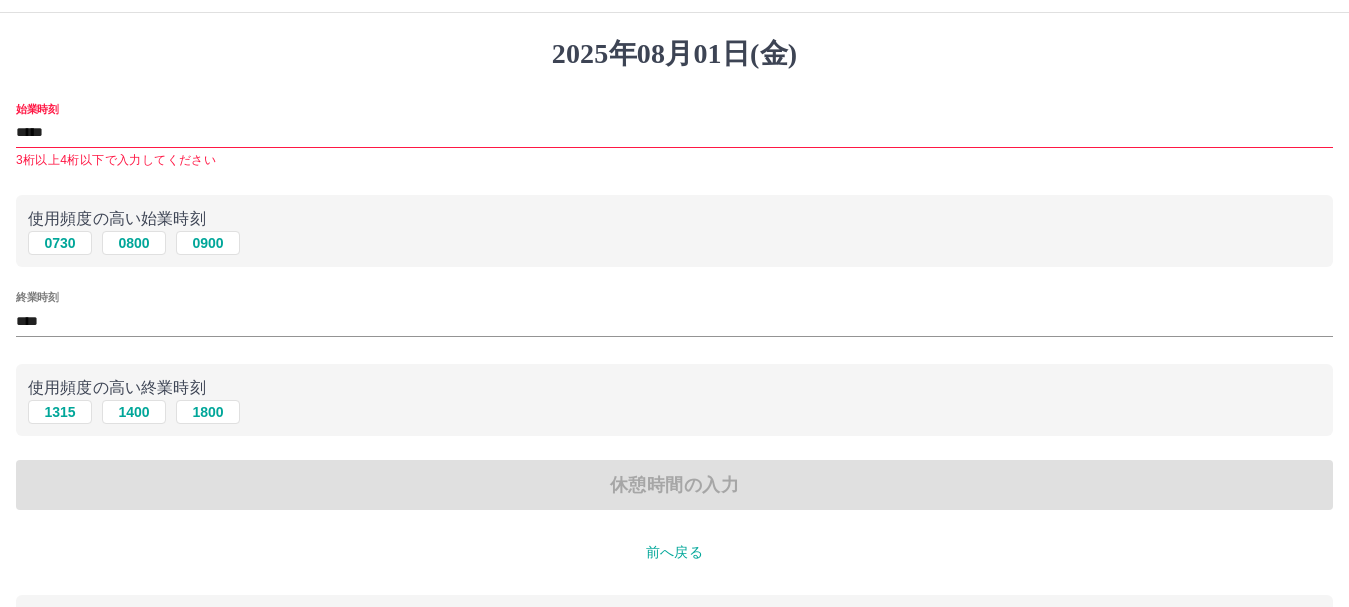 scroll, scrollTop: 0, scrollLeft: 0, axis: both 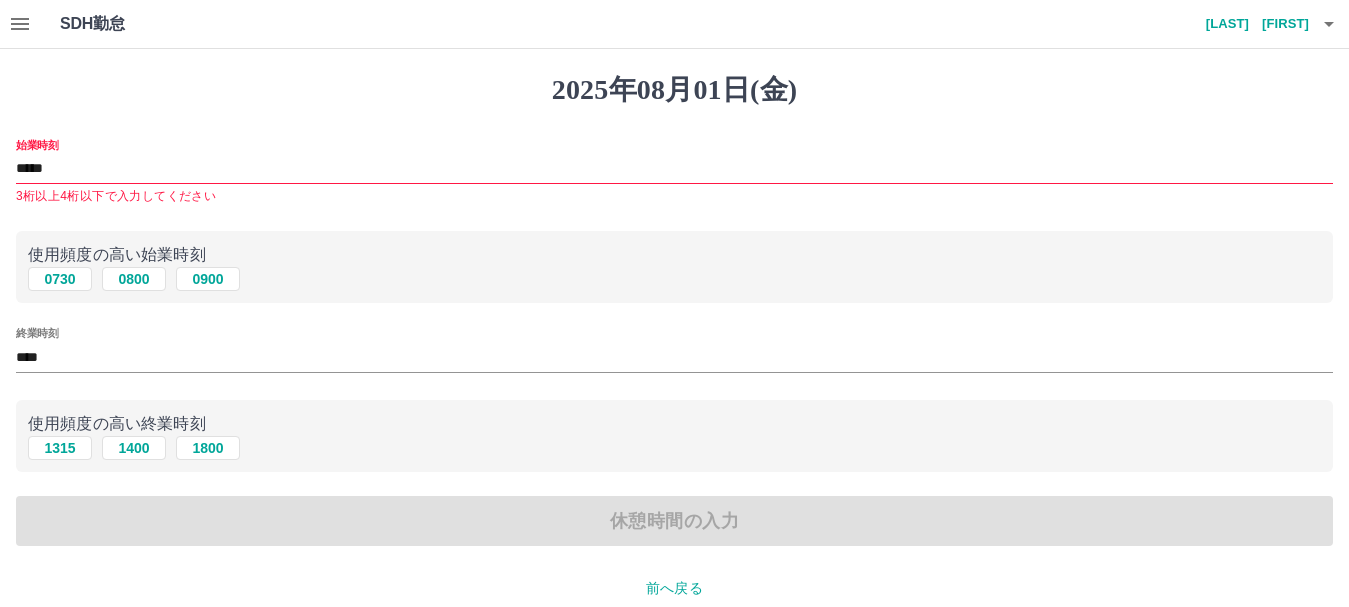 click on "*****" at bounding box center (674, 169) 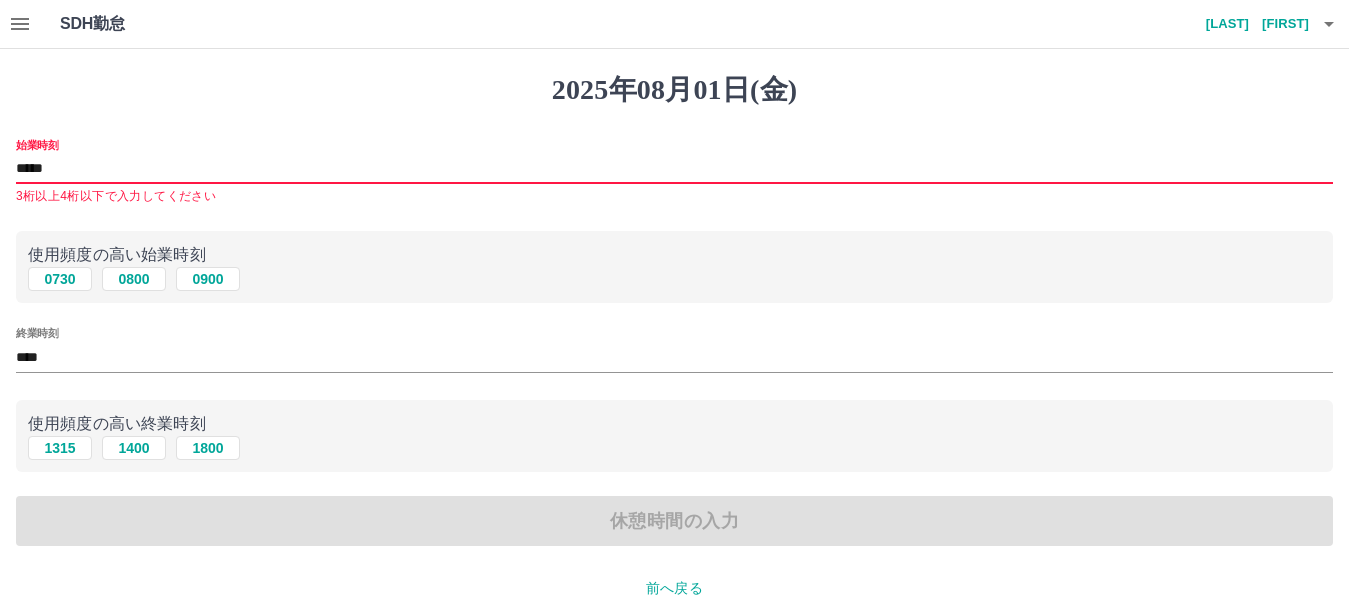 click on "*****" at bounding box center [674, 169] 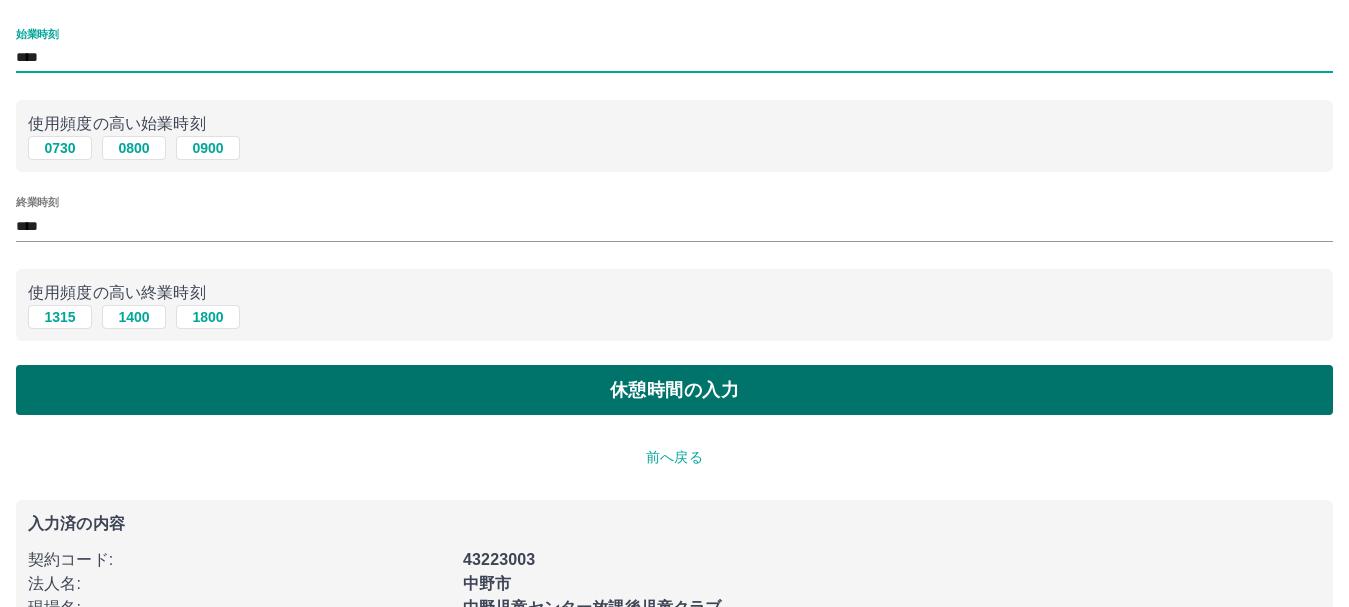 scroll, scrollTop: 200, scrollLeft: 0, axis: vertical 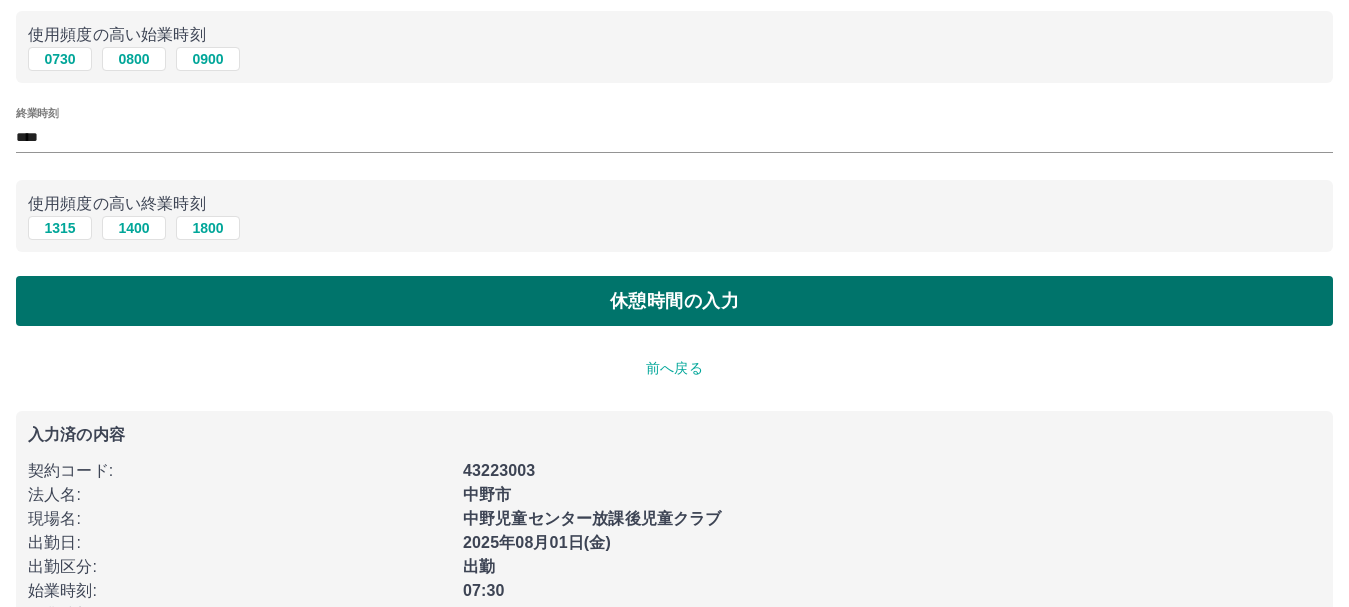 type on "****" 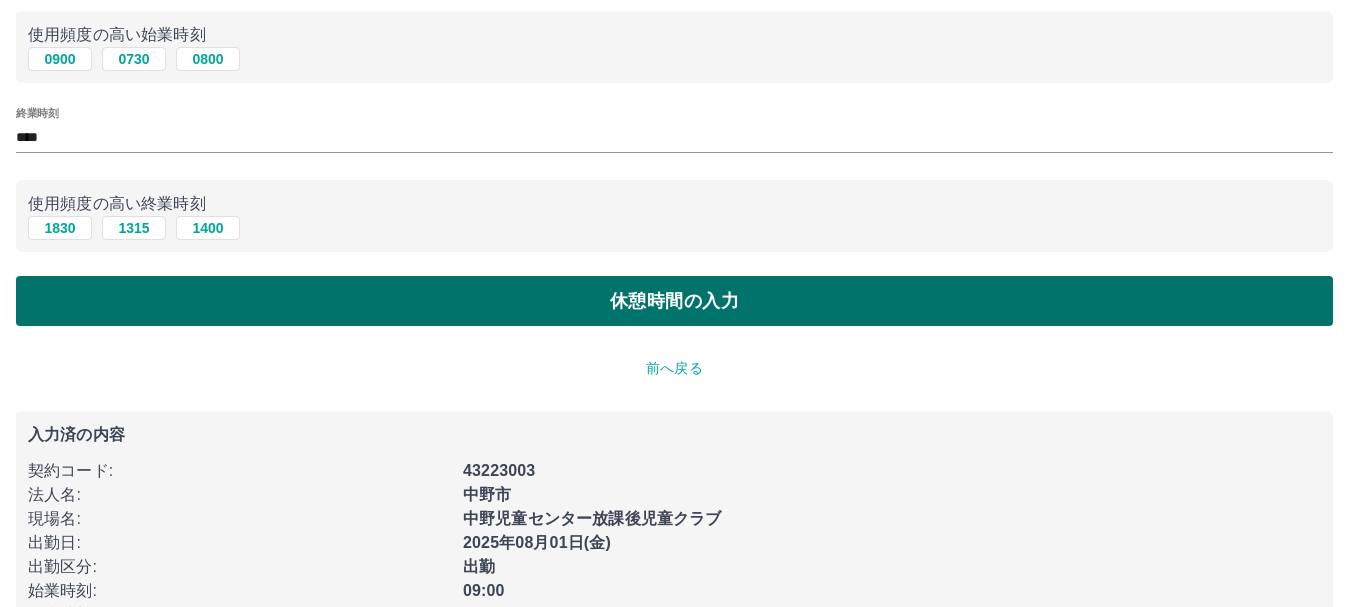 scroll, scrollTop: 0, scrollLeft: 0, axis: both 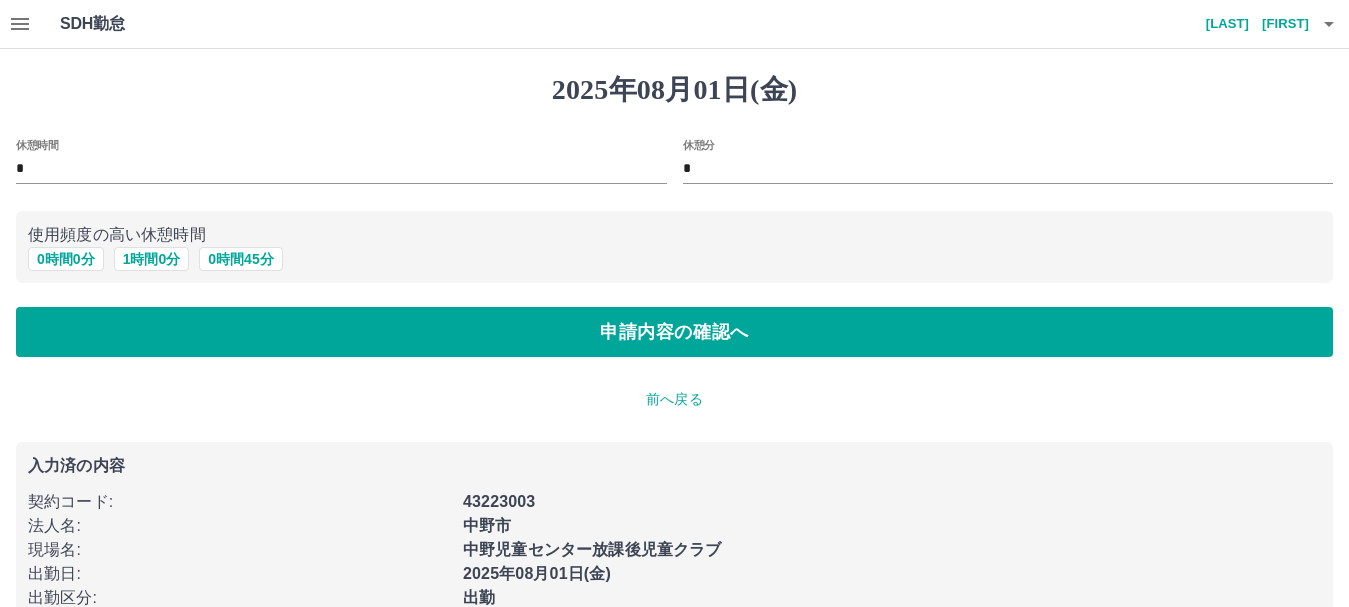 click on "前へ戻る" at bounding box center (674, 399) 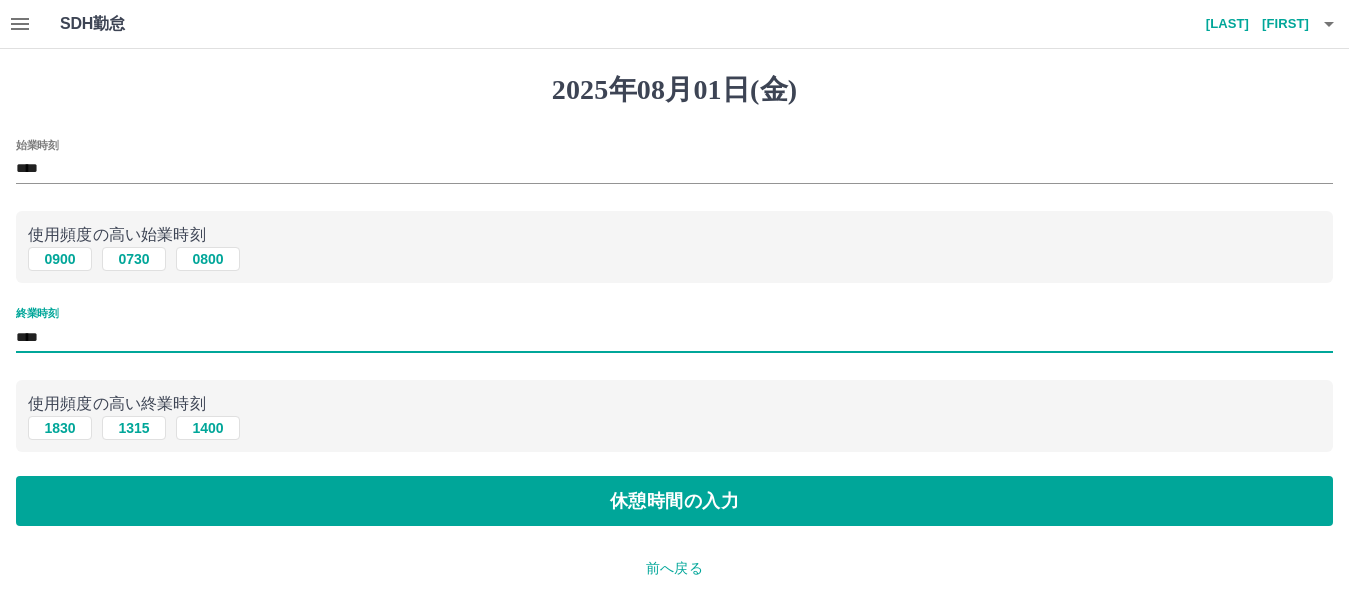 click on "****" at bounding box center [674, 337] 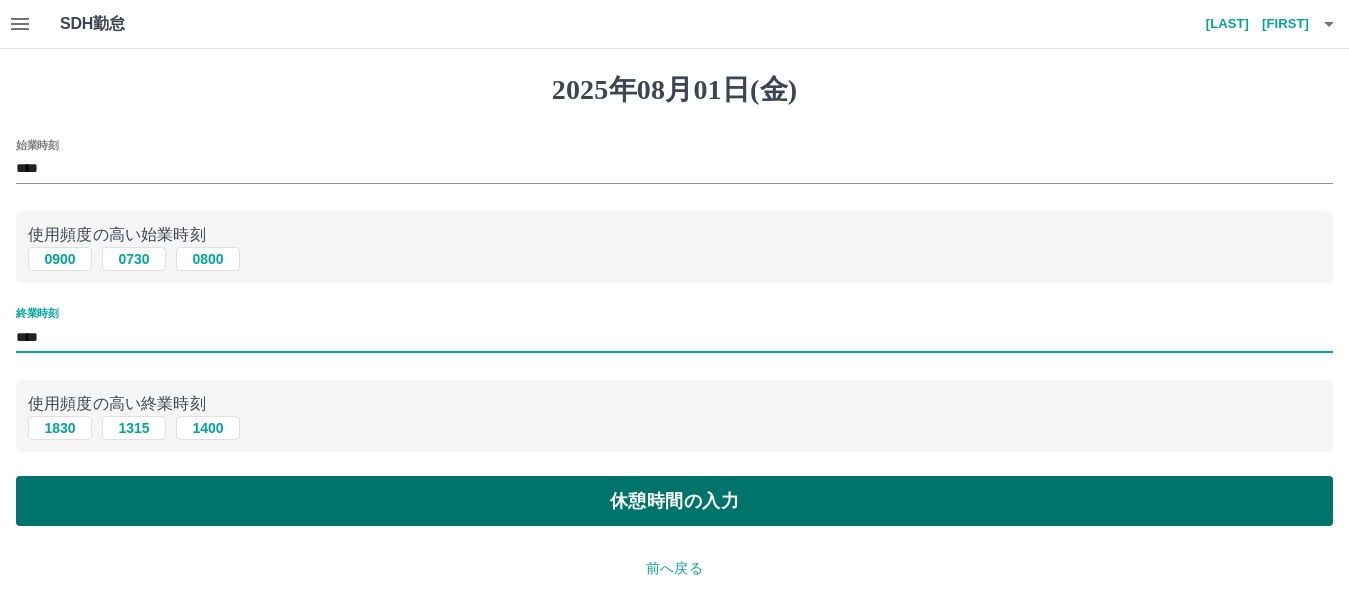type on "****" 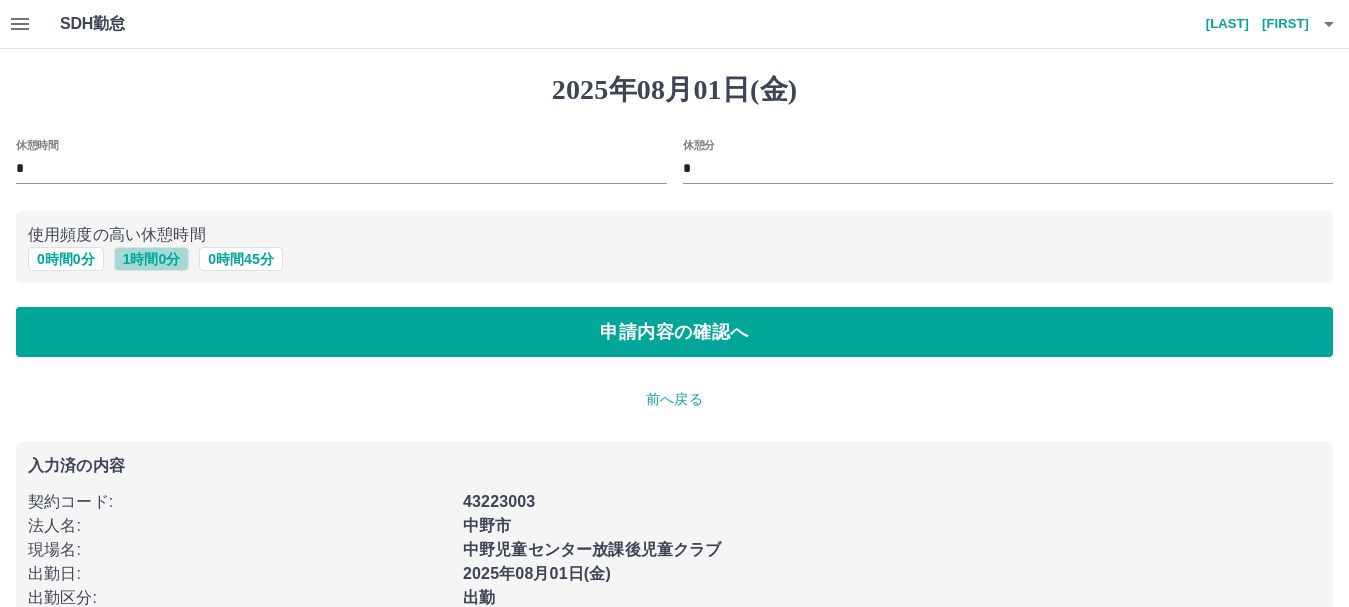 click on "1 時間 0 分" at bounding box center [152, 259] 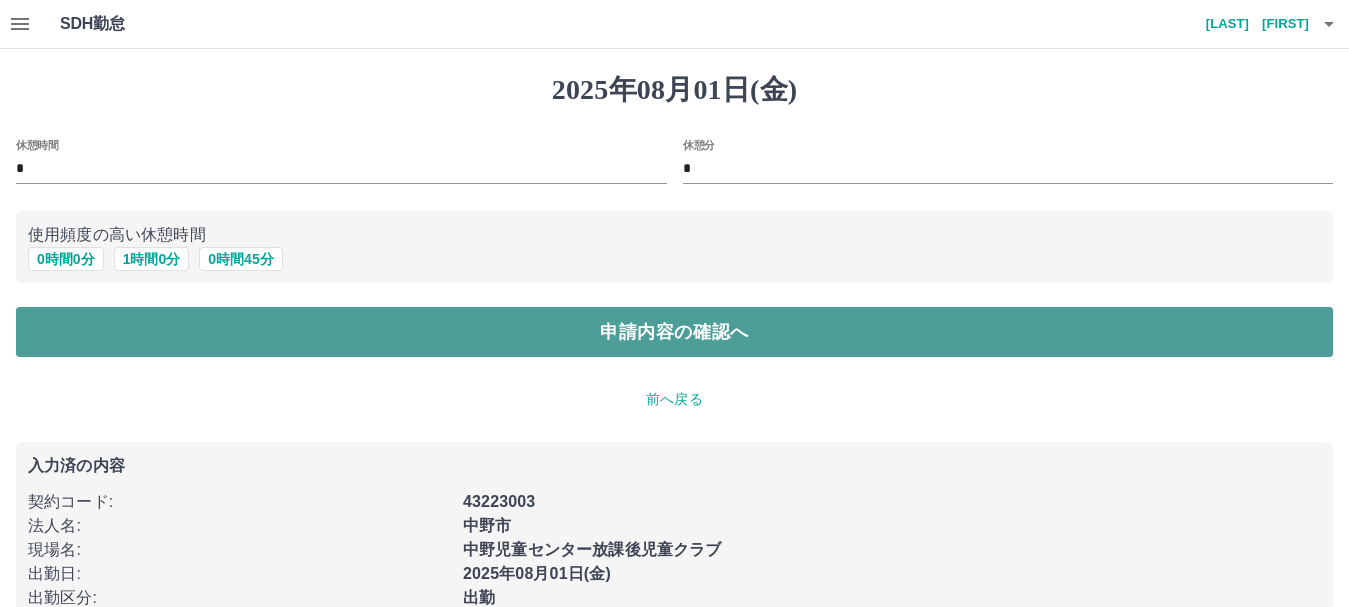 click on "申請内容の確認へ" at bounding box center (674, 332) 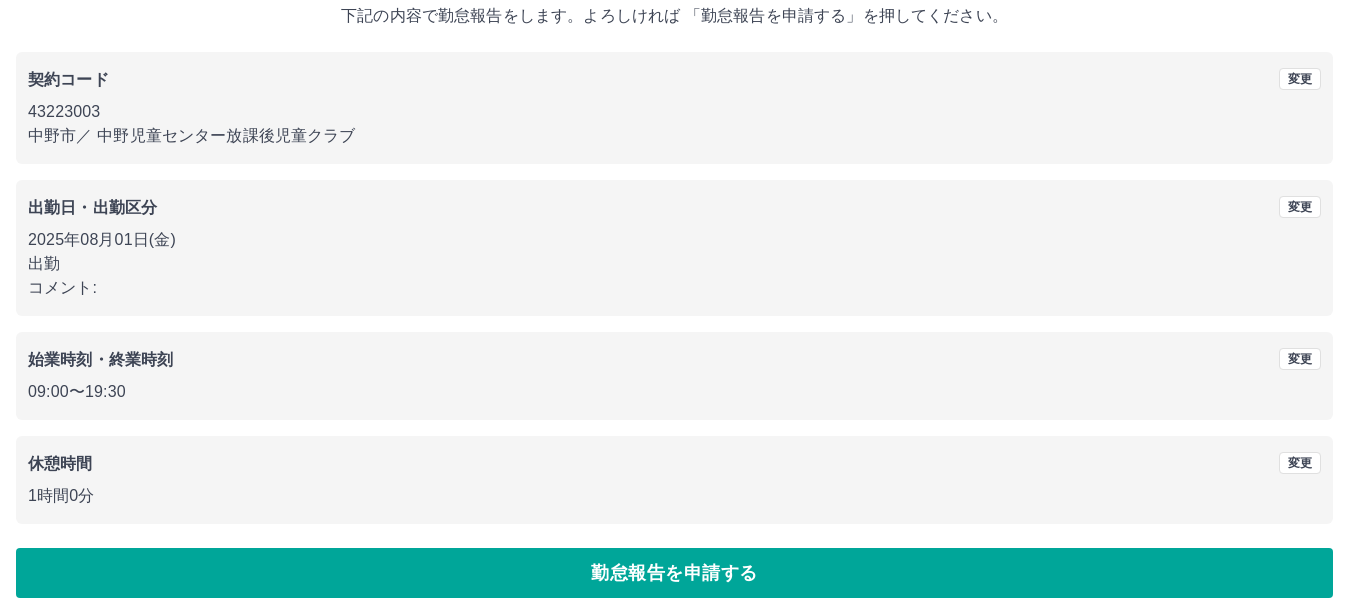 scroll, scrollTop: 142, scrollLeft: 0, axis: vertical 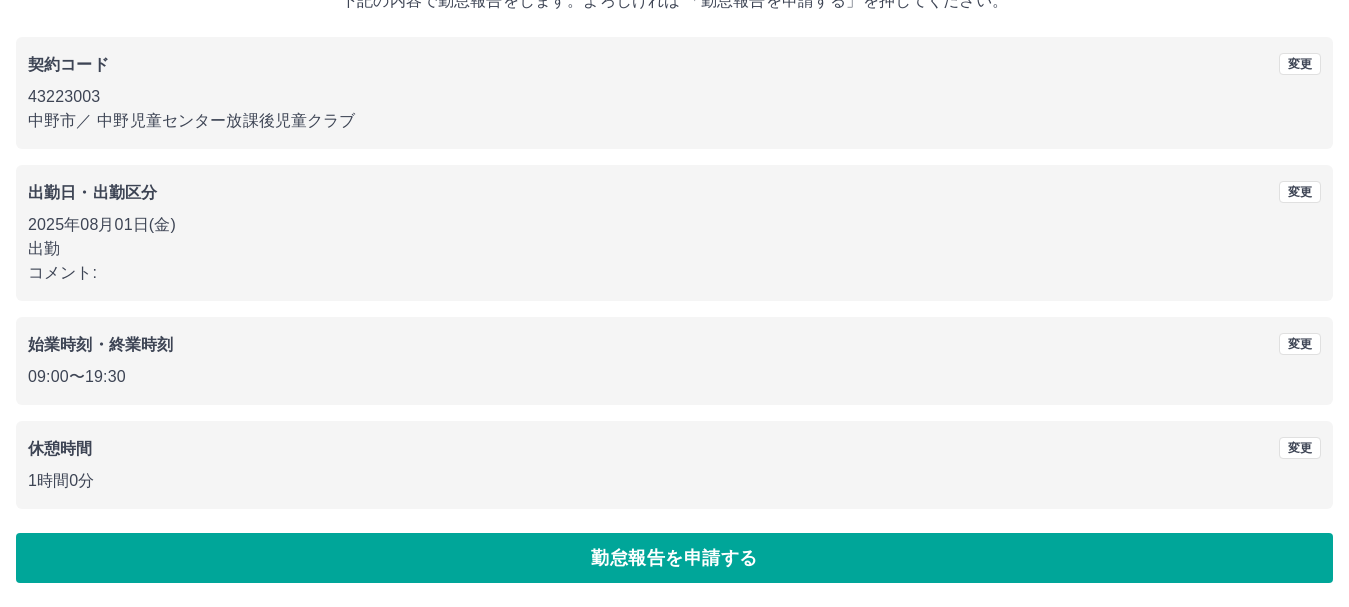 click on "勤怠報告を申請する" at bounding box center [674, 558] 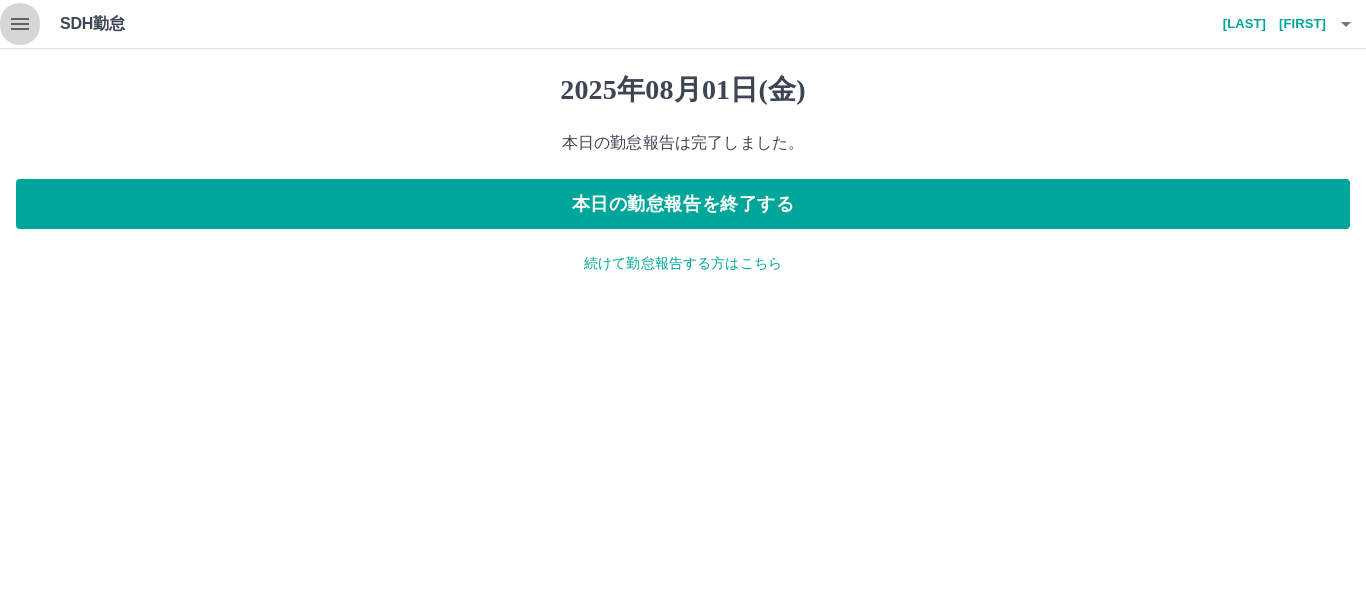 click 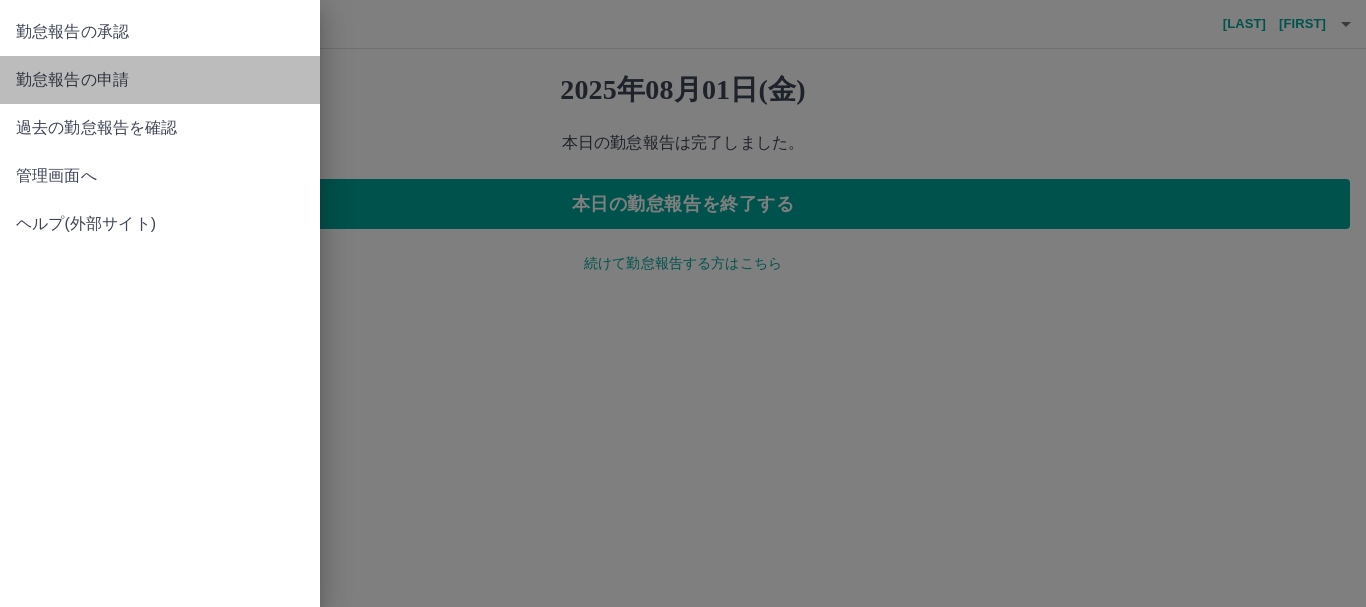 click on "勤怠報告の申請" at bounding box center [160, 80] 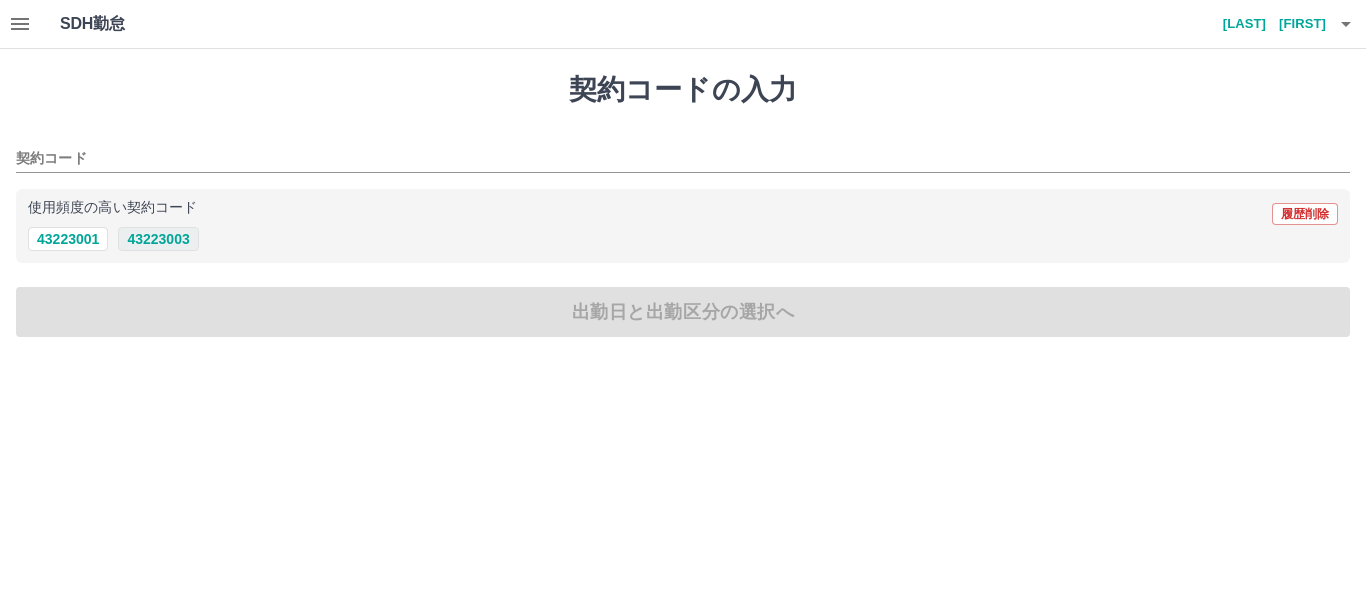 click on "43223003" at bounding box center (158, 239) 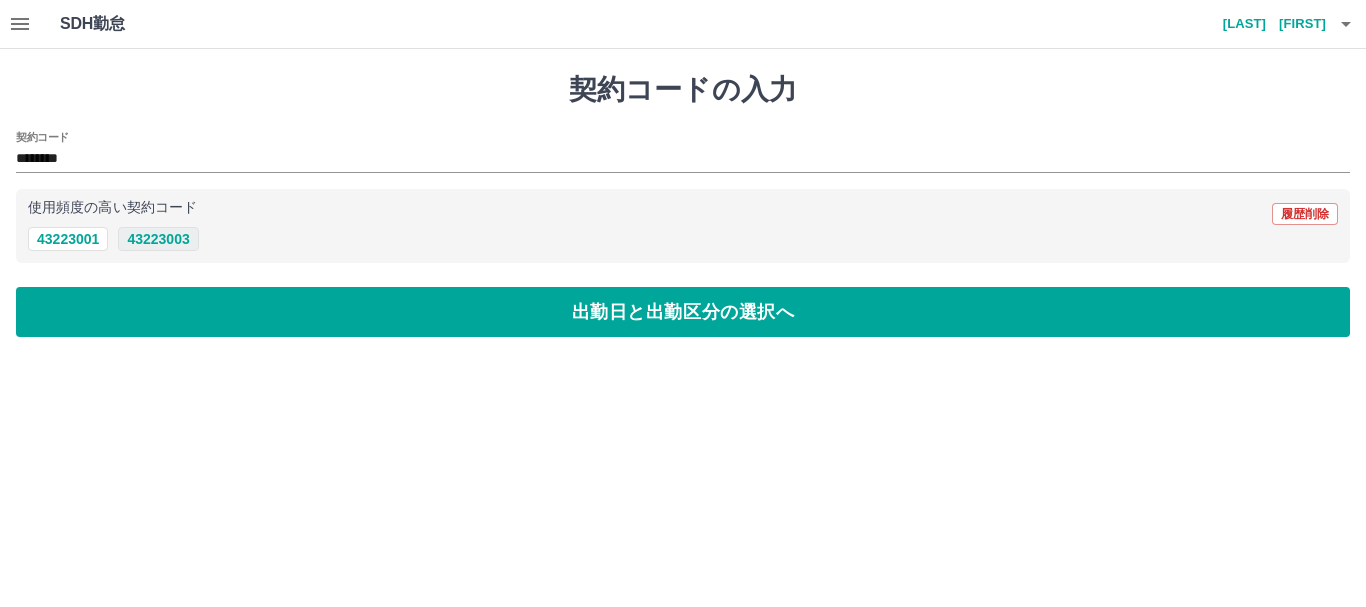 type on "********" 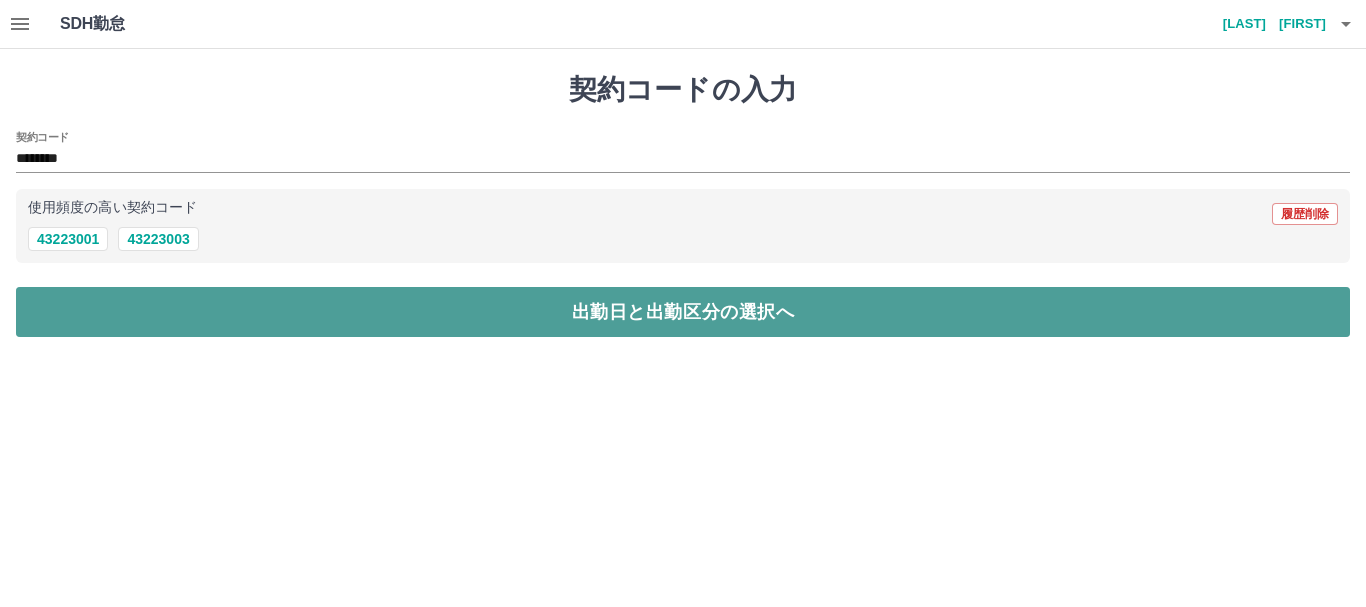 click on "出勤日と出勤区分の選択へ" at bounding box center (683, 312) 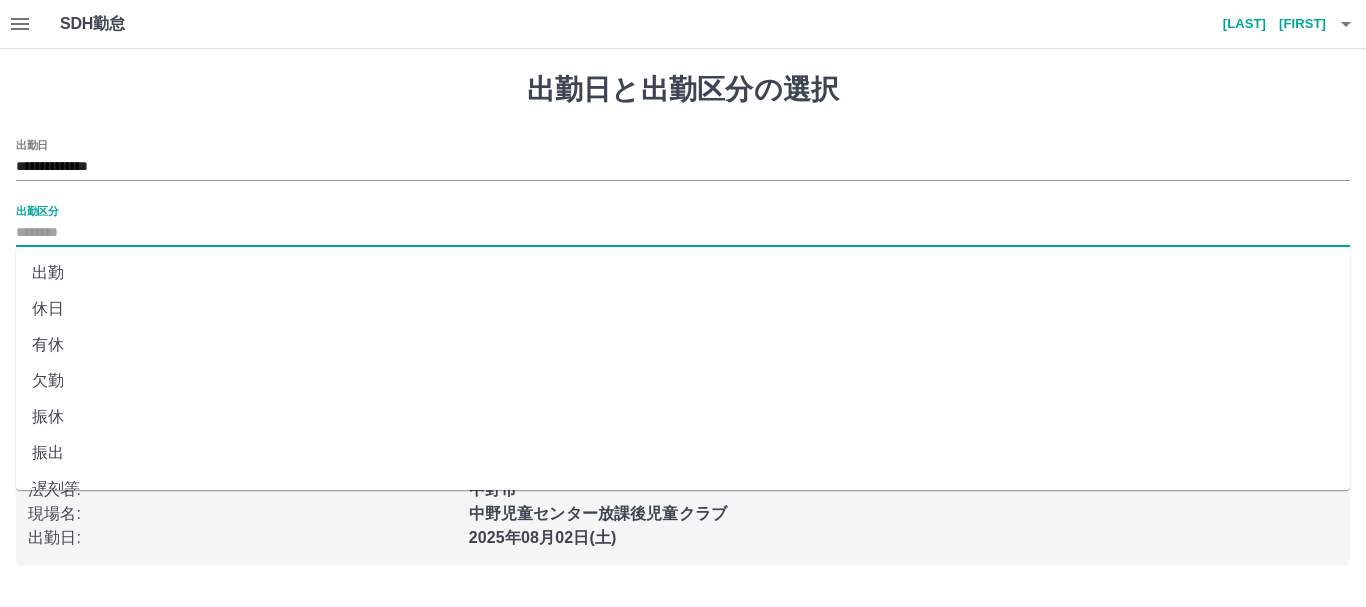 click on "出勤区分" at bounding box center [683, 233] 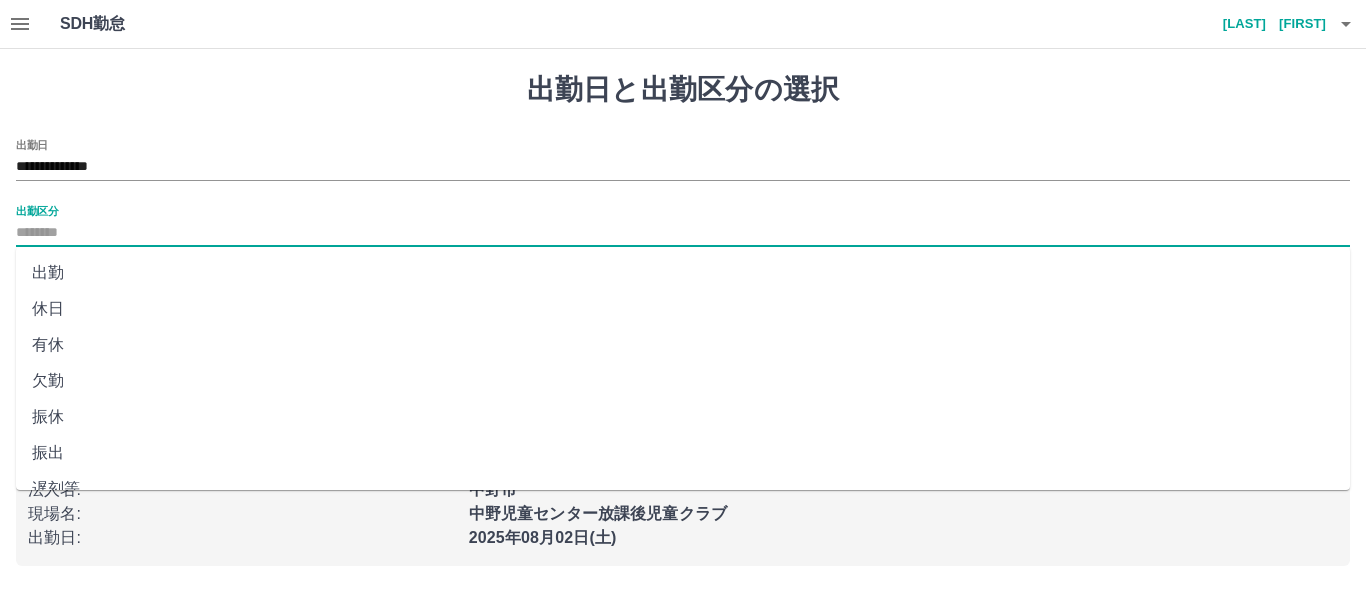 click on "出勤" at bounding box center [683, 273] 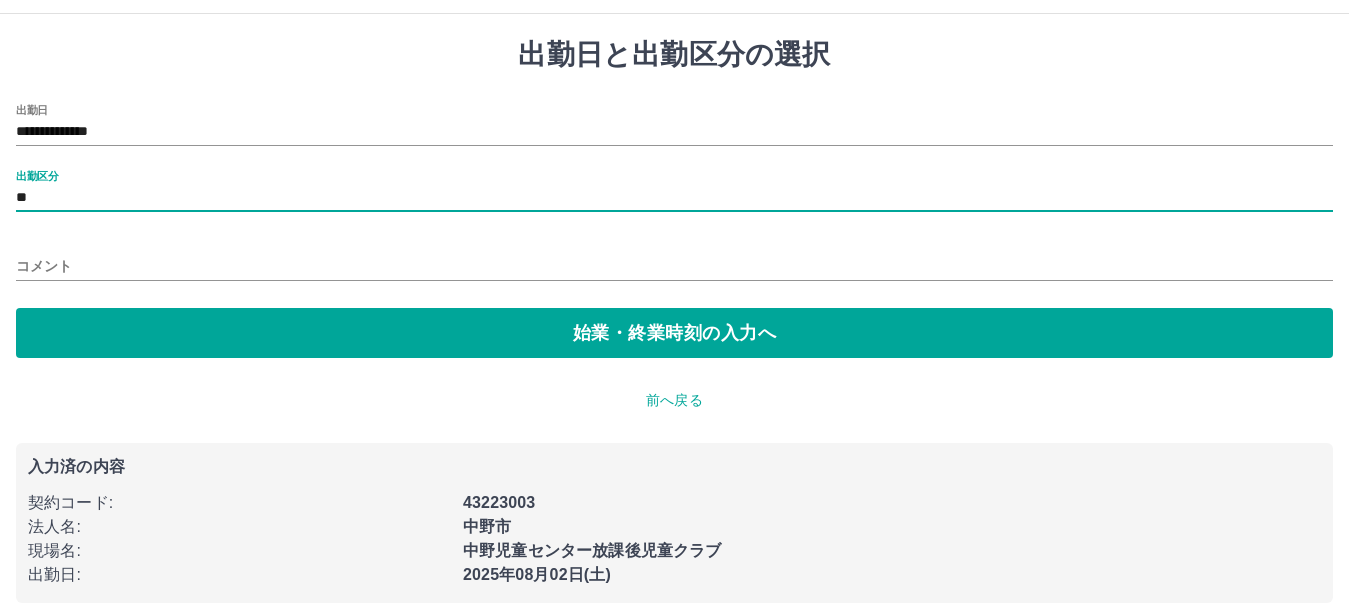 scroll, scrollTop: 55, scrollLeft: 0, axis: vertical 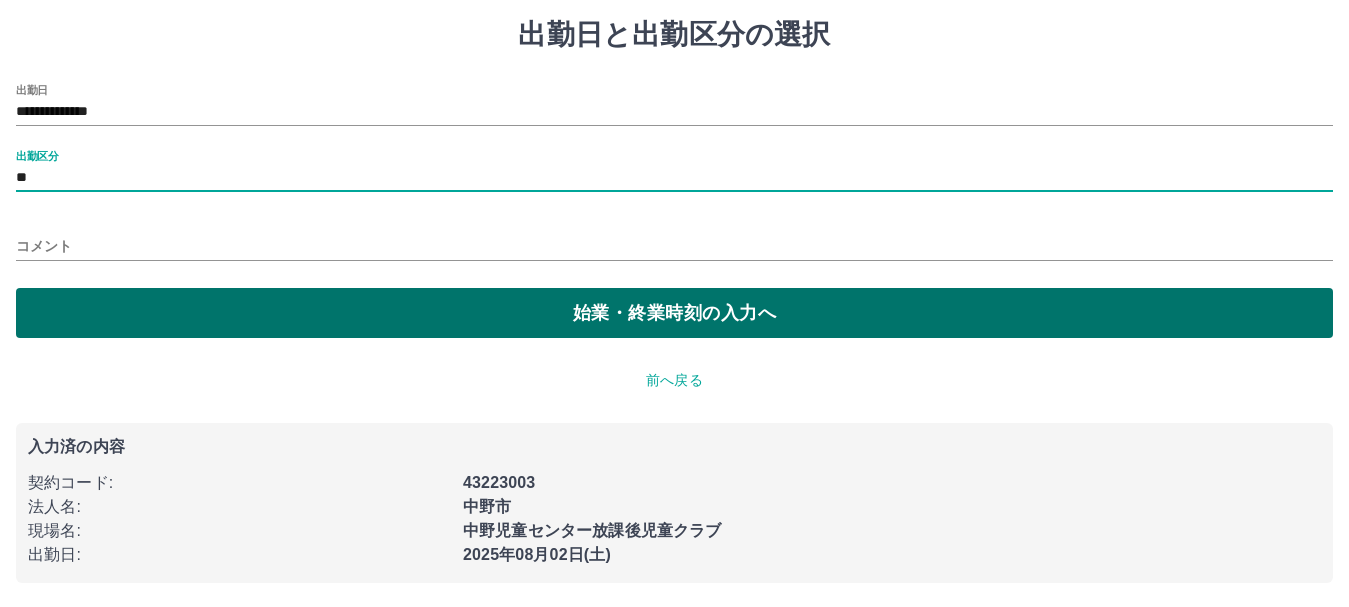 click on "始業・終業時刻の入力へ" at bounding box center [674, 313] 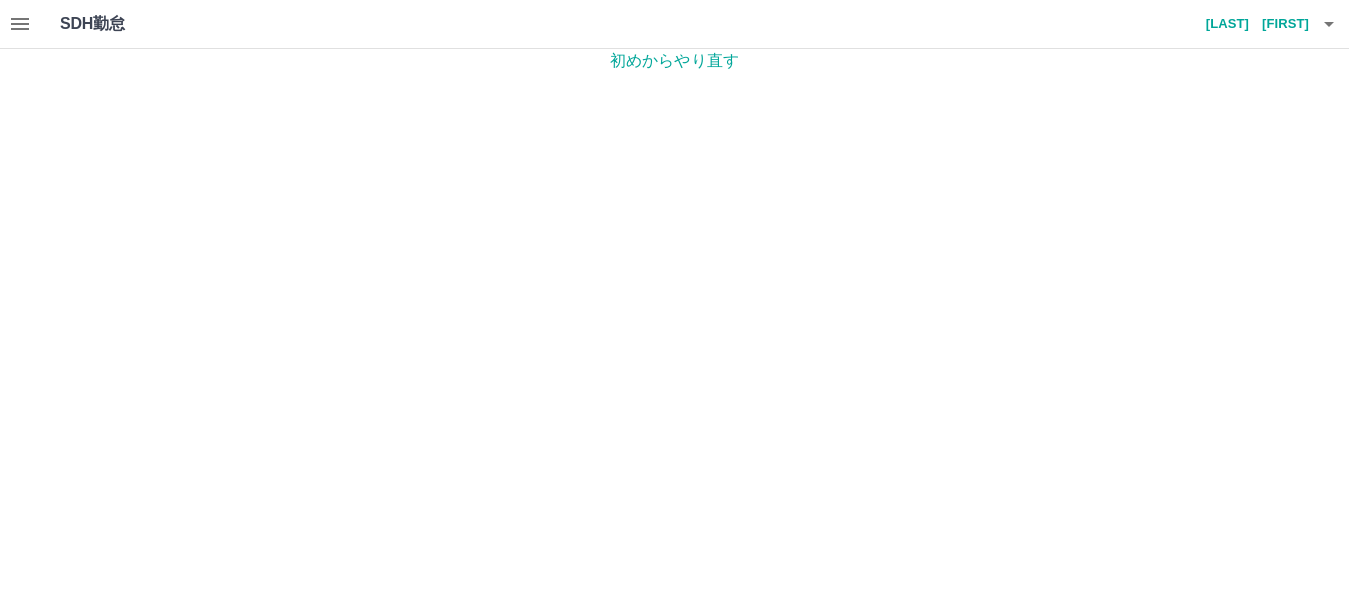 scroll, scrollTop: 0, scrollLeft: 0, axis: both 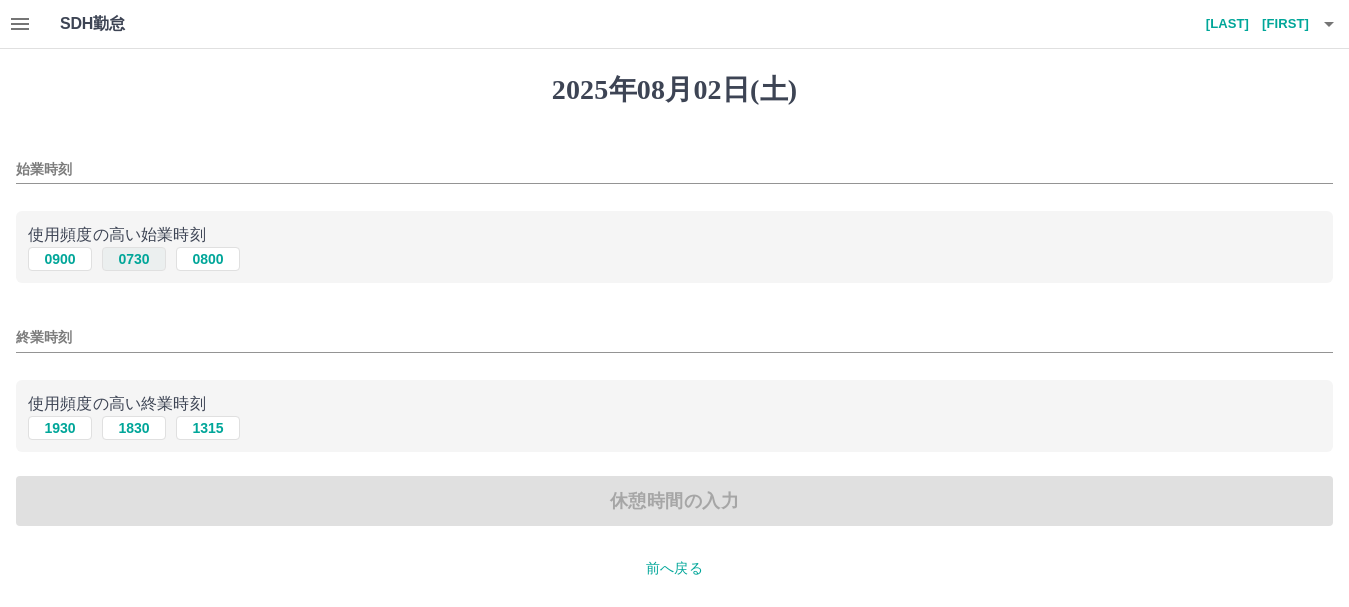 click on "0730" at bounding box center [134, 259] 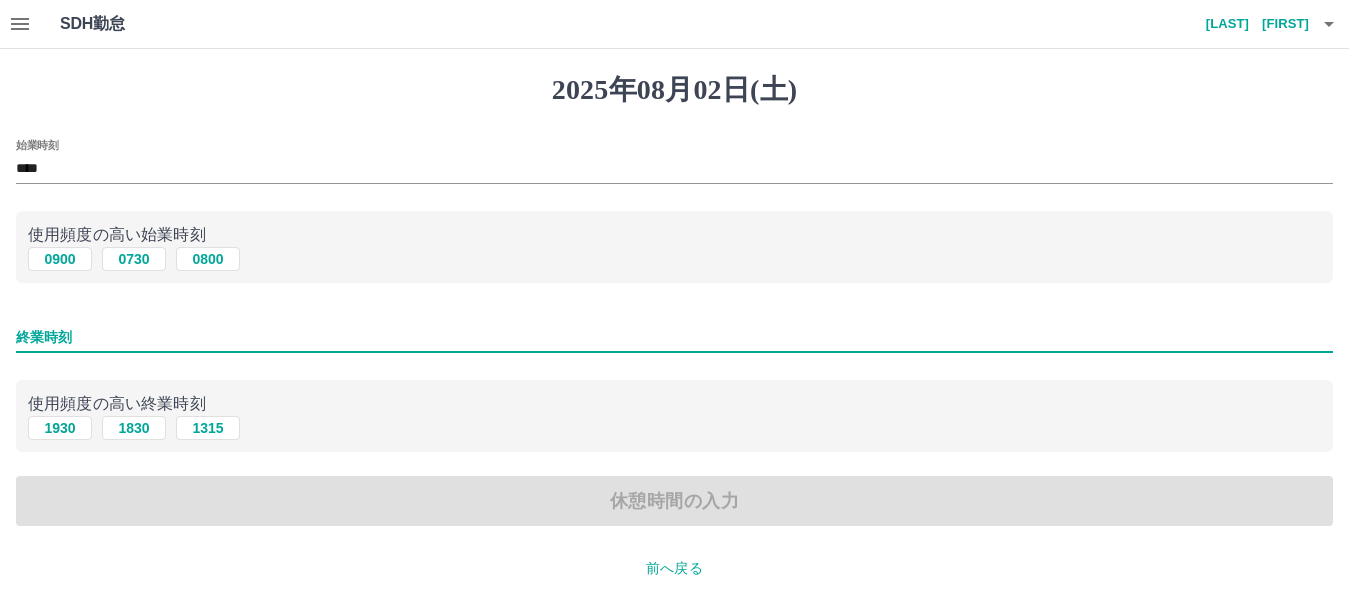 click on "終業時刻" at bounding box center [674, 337] 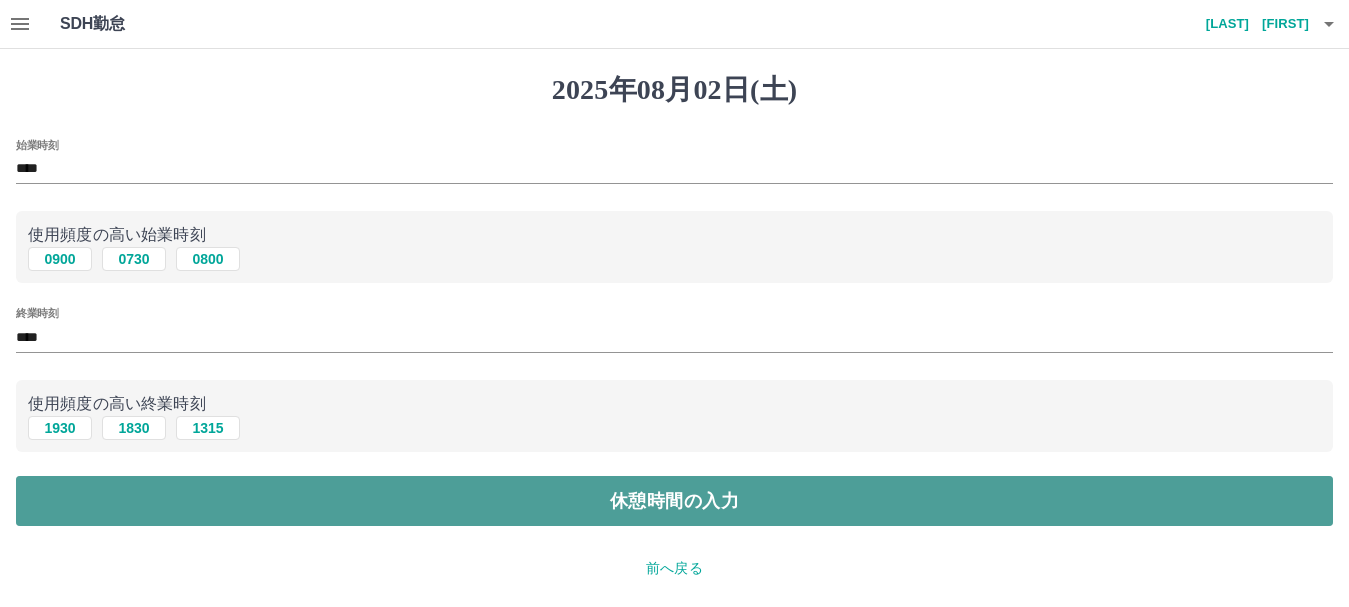 click on "休憩時間の入力" at bounding box center (674, 501) 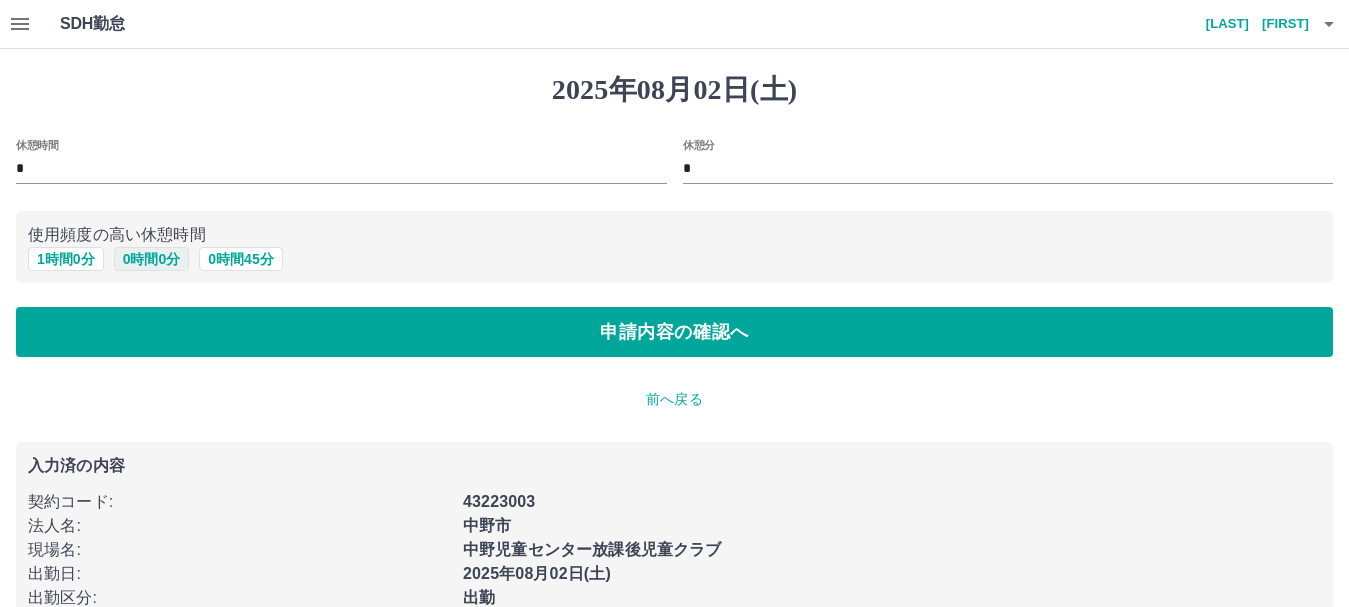 click on "0 時間 0 分" at bounding box center (152, 259) 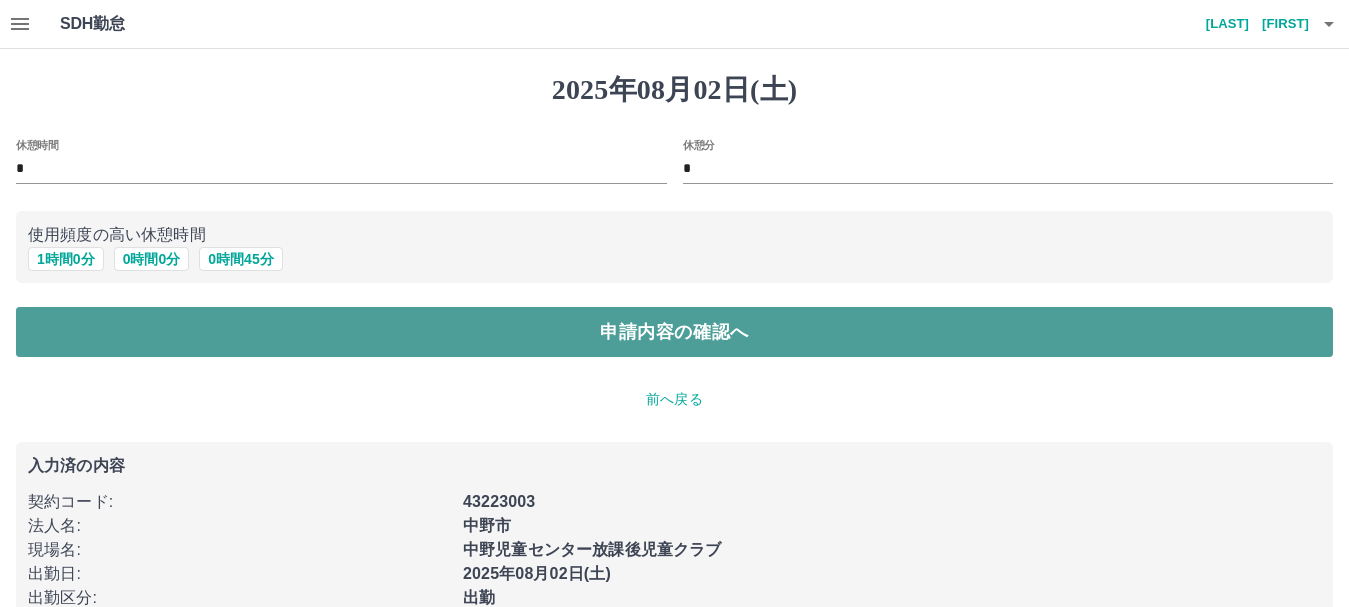 click on "申請内容の確認へ" at bounding box center (674, 332) 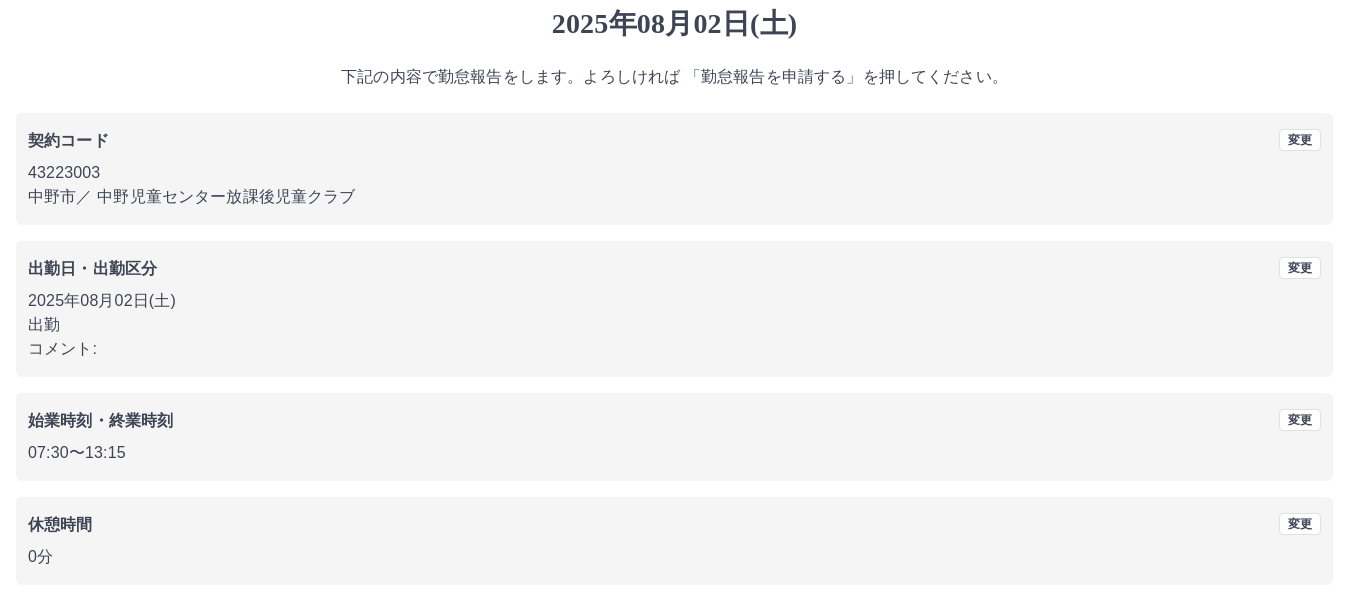 scroll, scrollTop: 142, scrollLeft: 0, axis: vertical 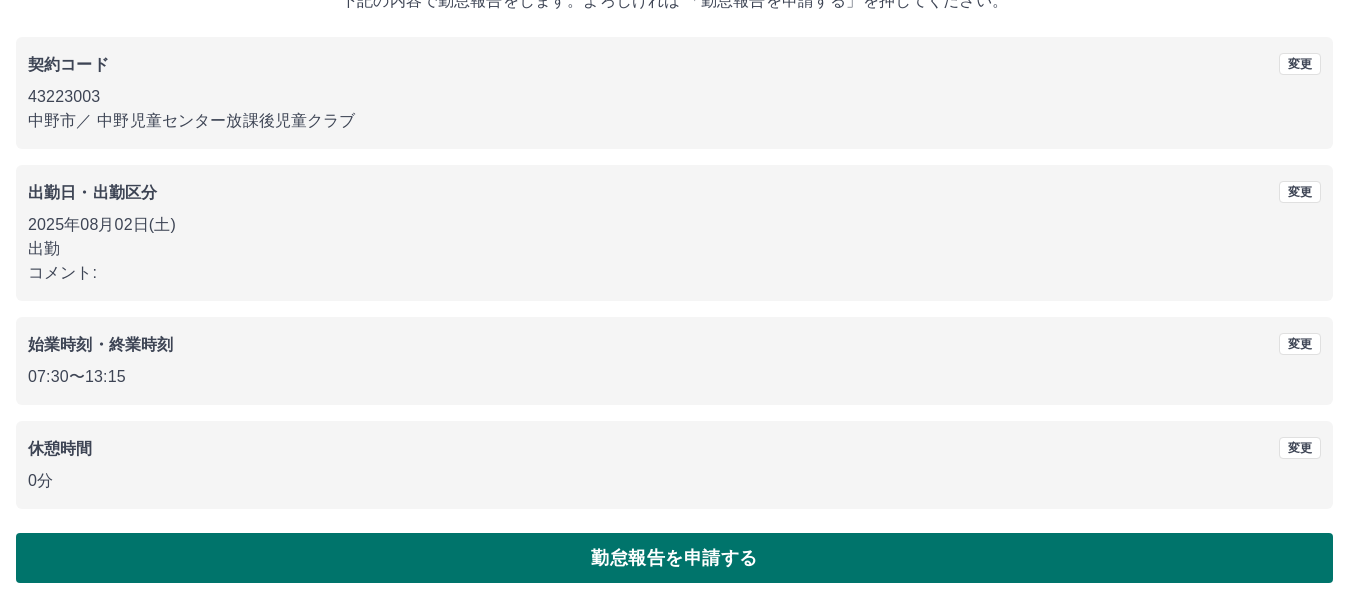 click on "勤怠報告を申請する" at bounding box center (674, 558) 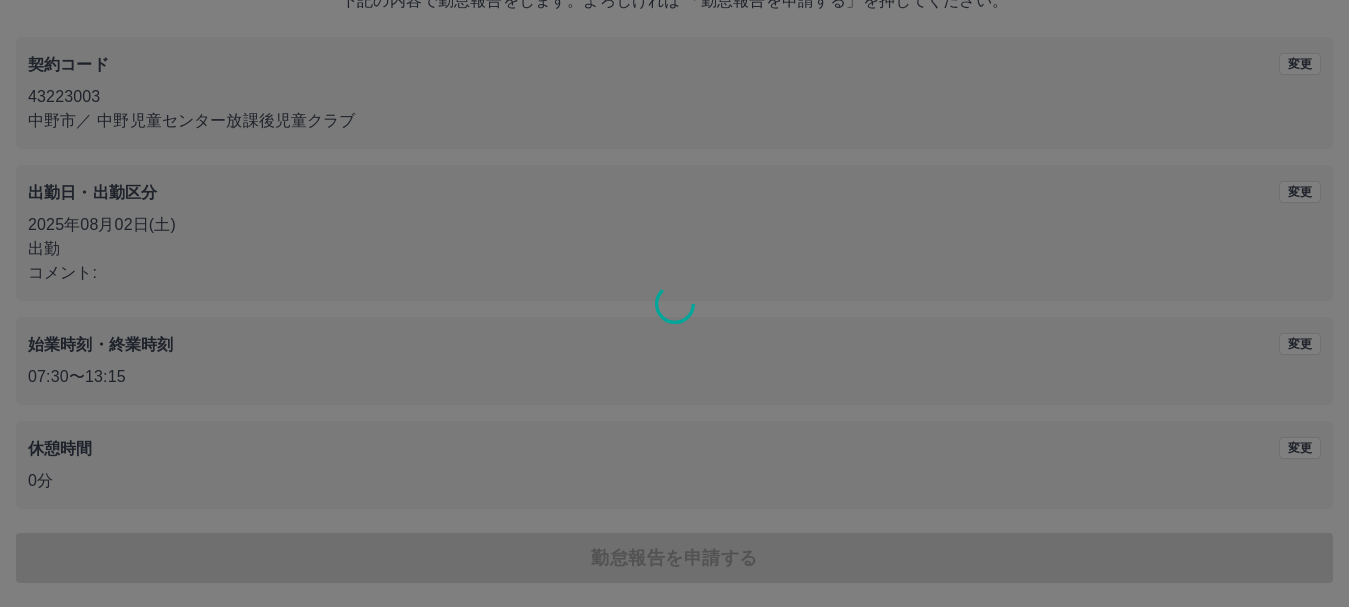 scroll, scrollTop: 0, scrollLeft: 0, axis: both 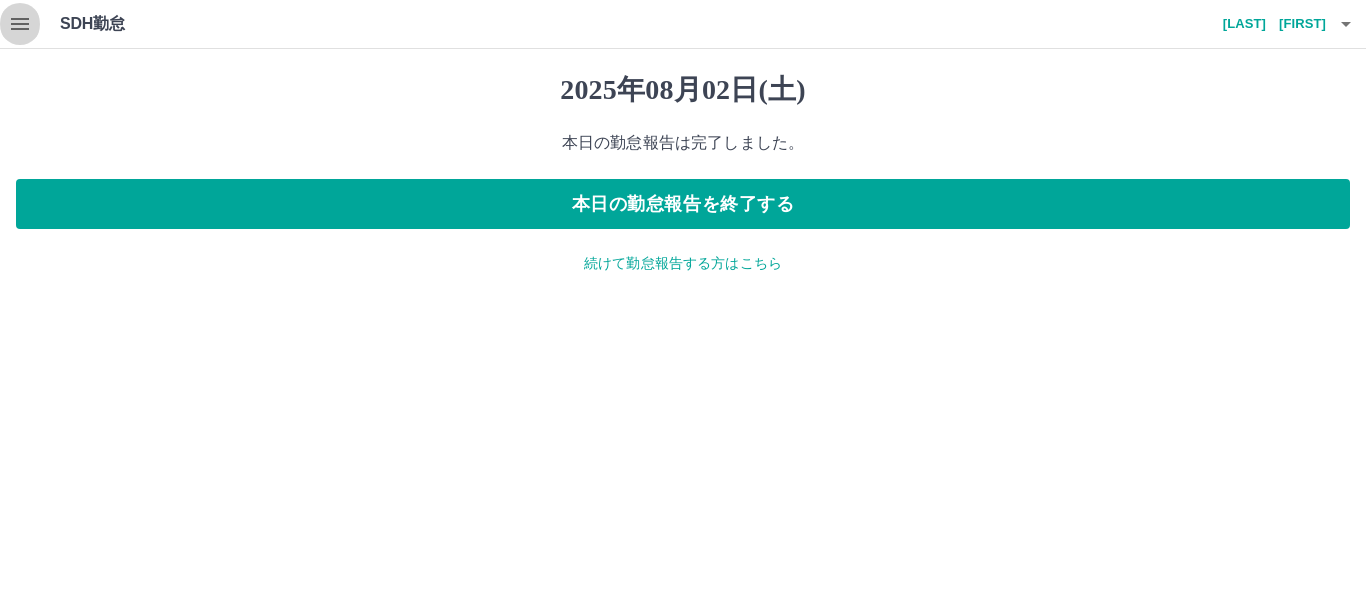click 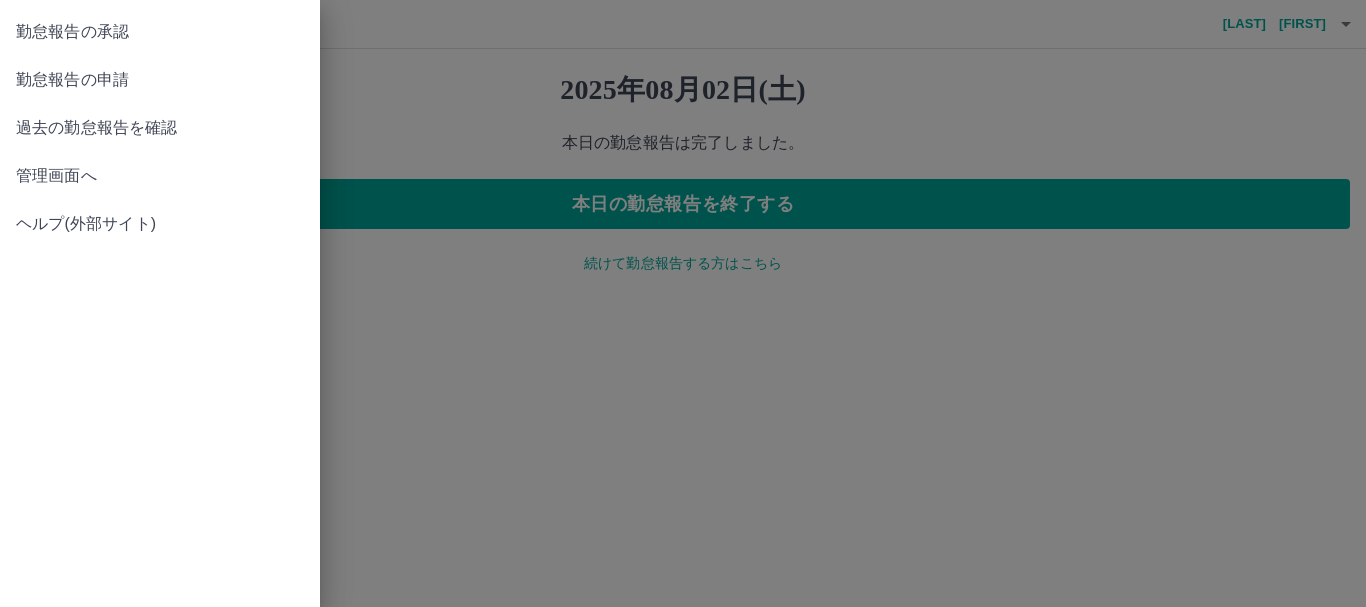 click on "勤怠報告の申請" at bounding box center [160, 80] 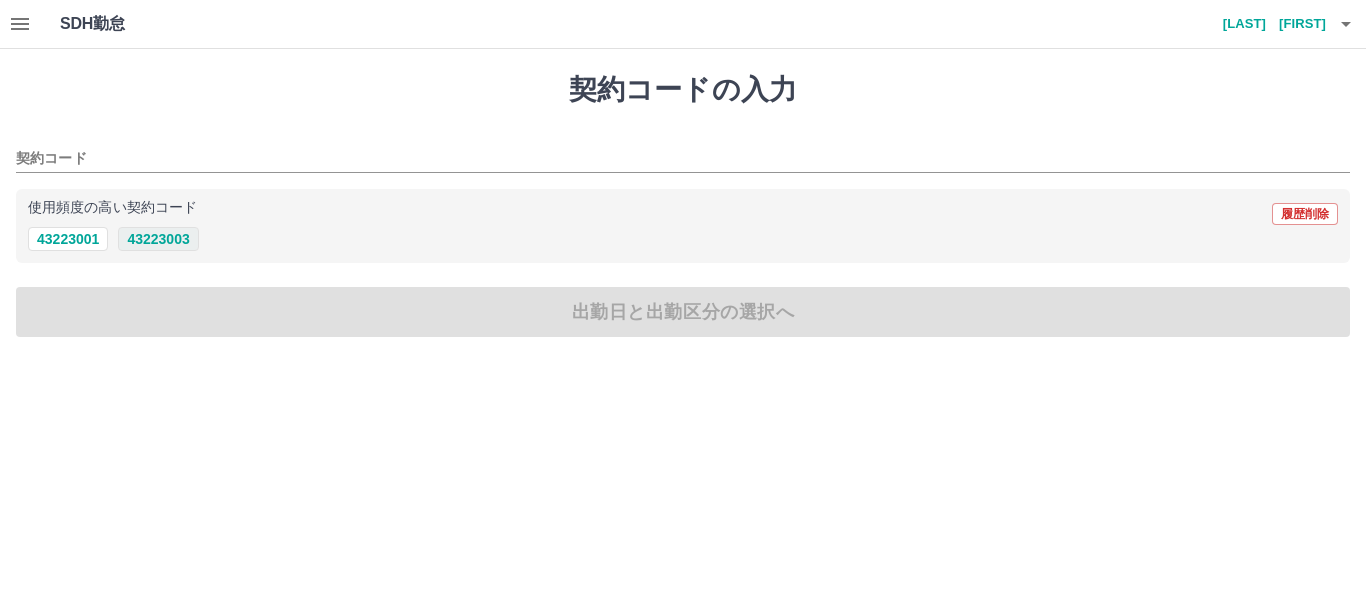 click on "43223003" at bounding box center [158, 239] 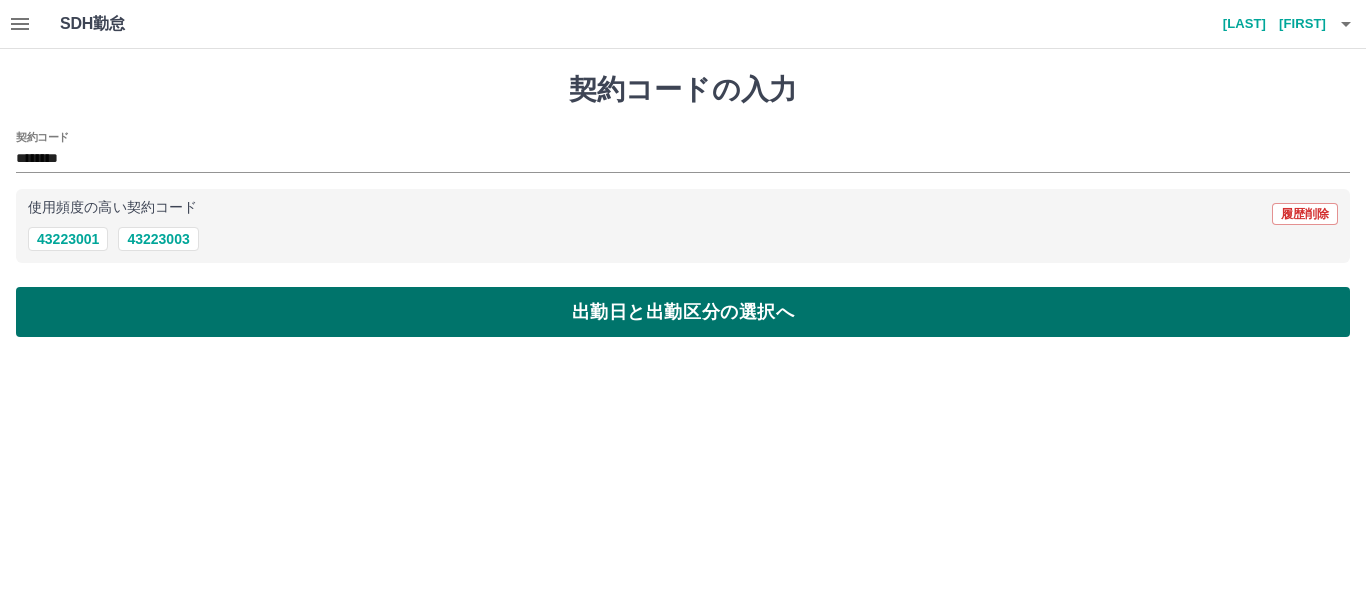 click on "出勤日と出勤区分の選択へ" at bounding box center [683, 312] 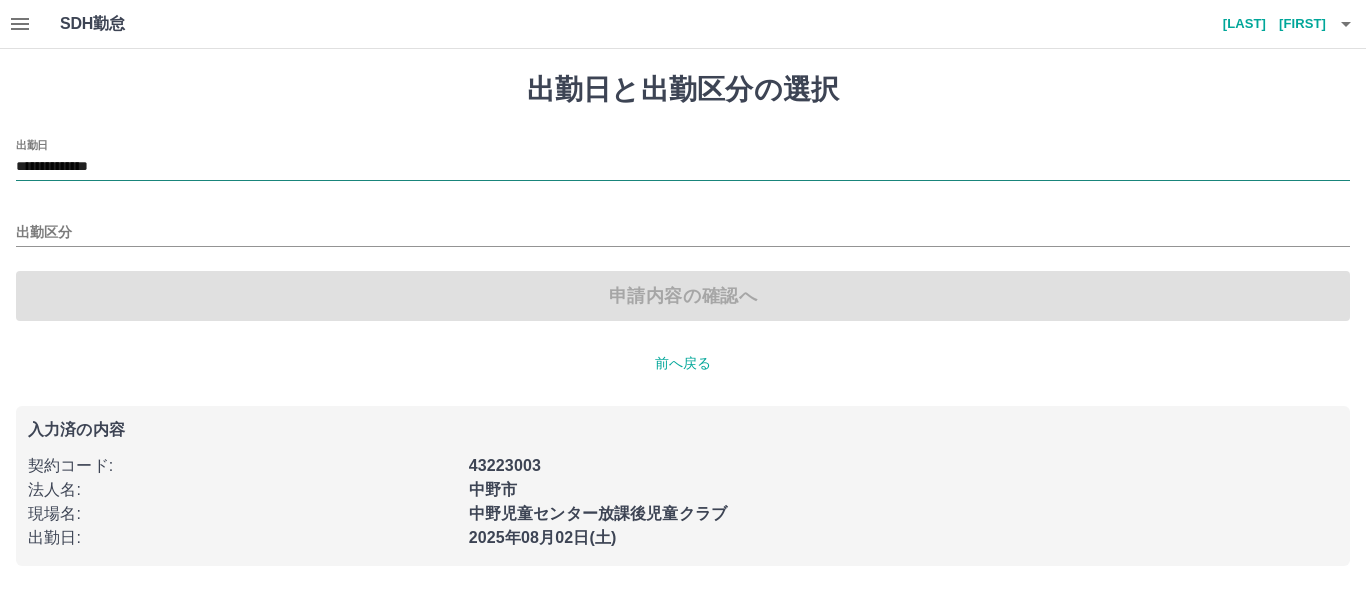 click on "**********" at bounding box center (683, 167) 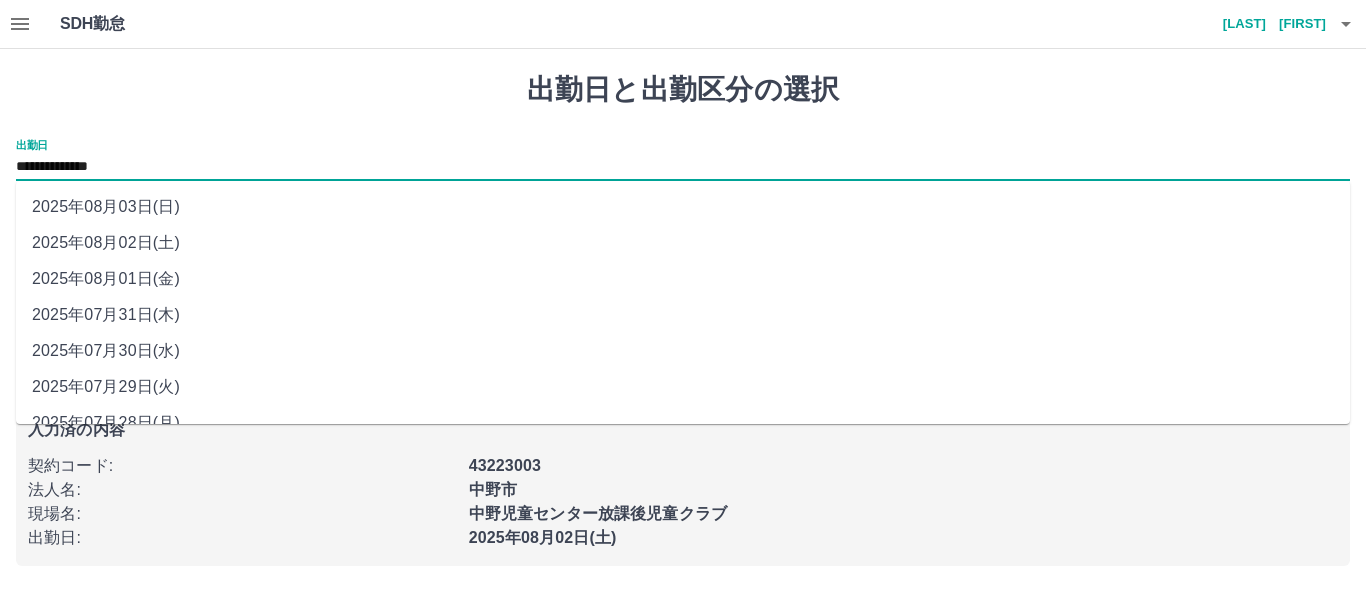 click on "2025年08月03日(日)" at bounding box center (683, 207) 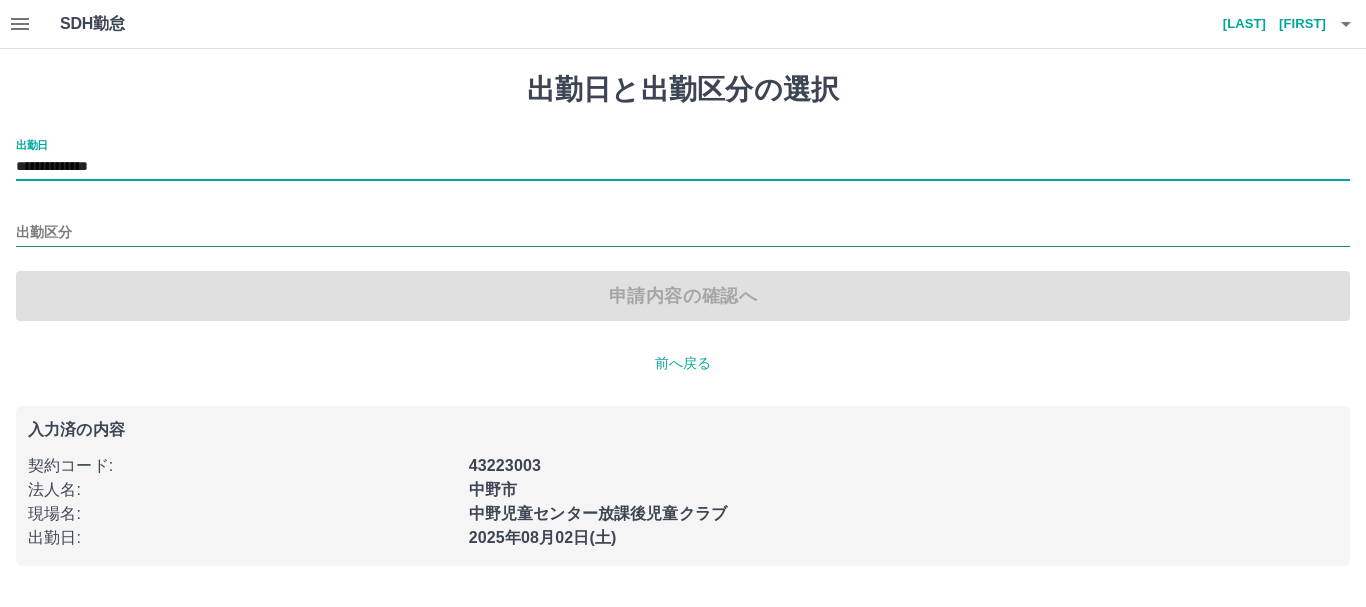 click on "出勤区分" at bounding box center (683, 233) 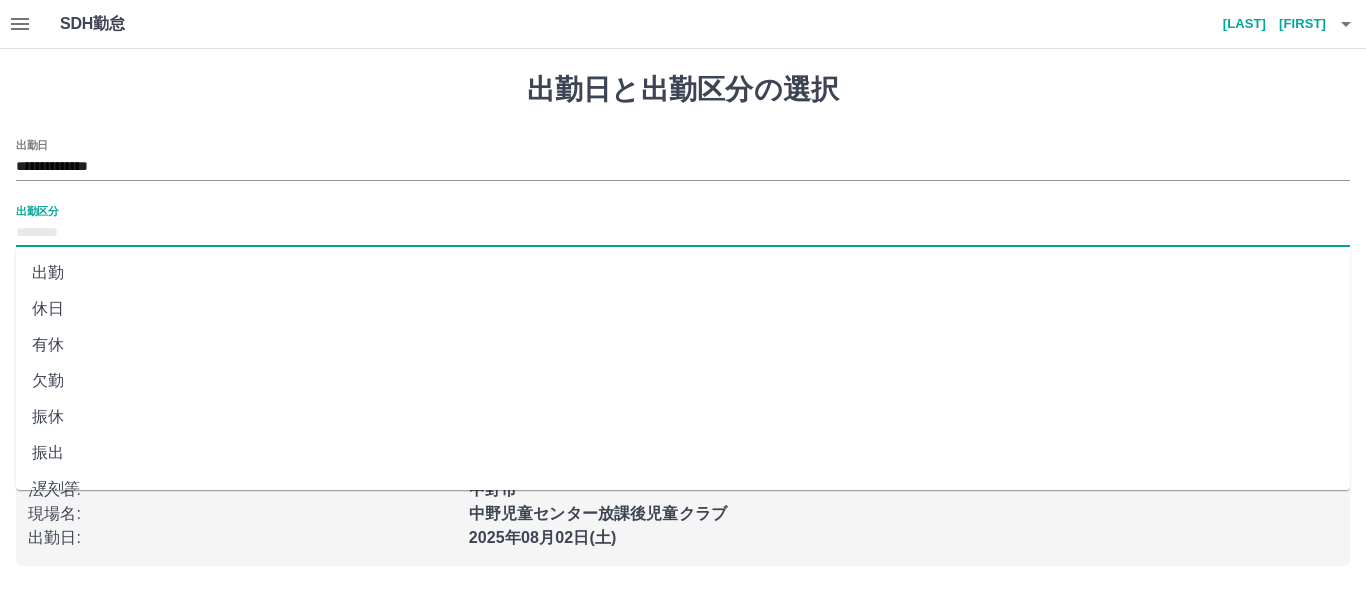click on "休日" at bounding box center (683, 309) 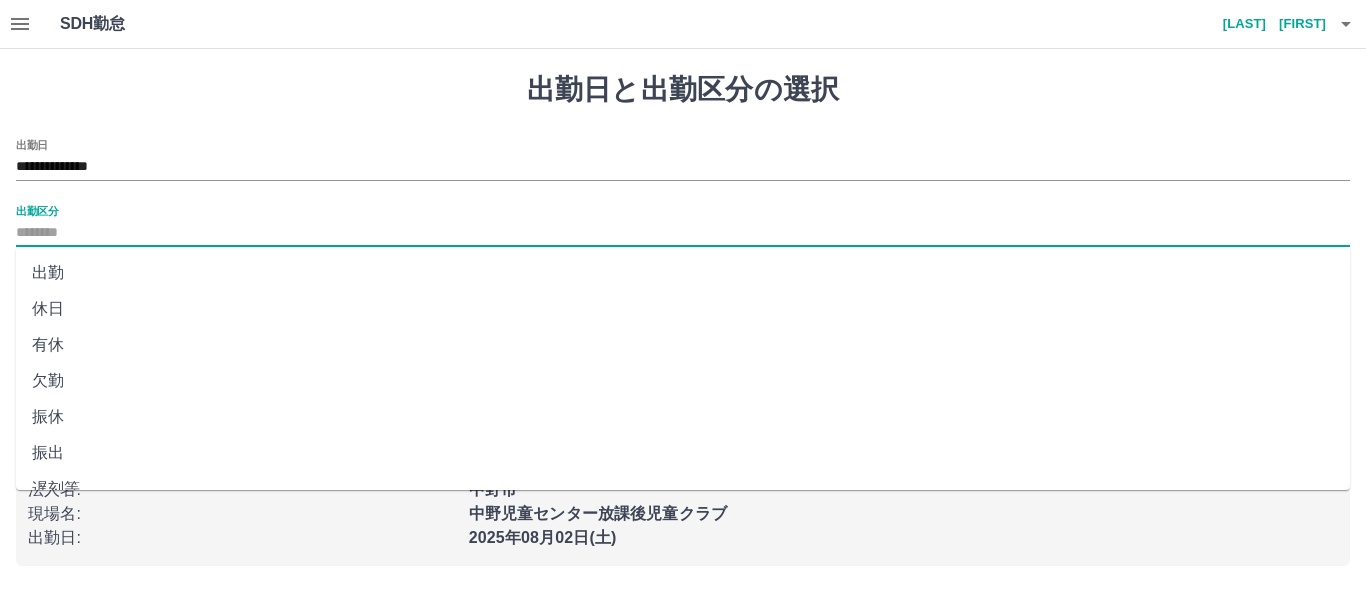 type on "**" 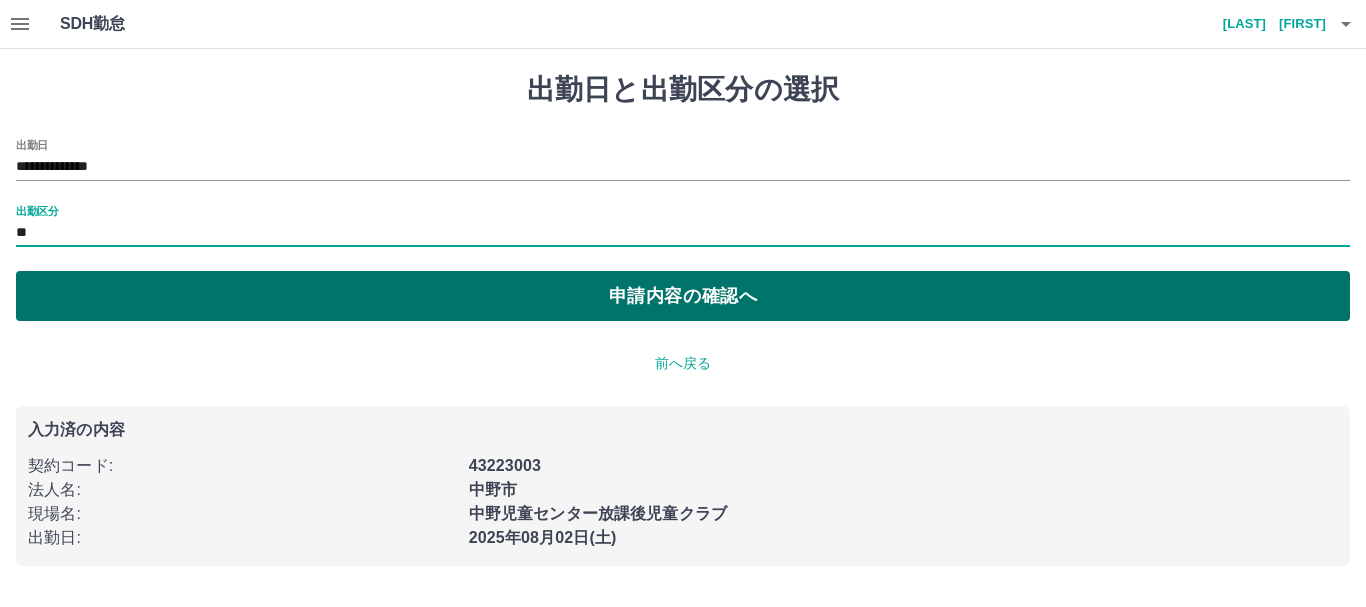 click on "申請内容の確認へ" at bounding box center [683, 296] 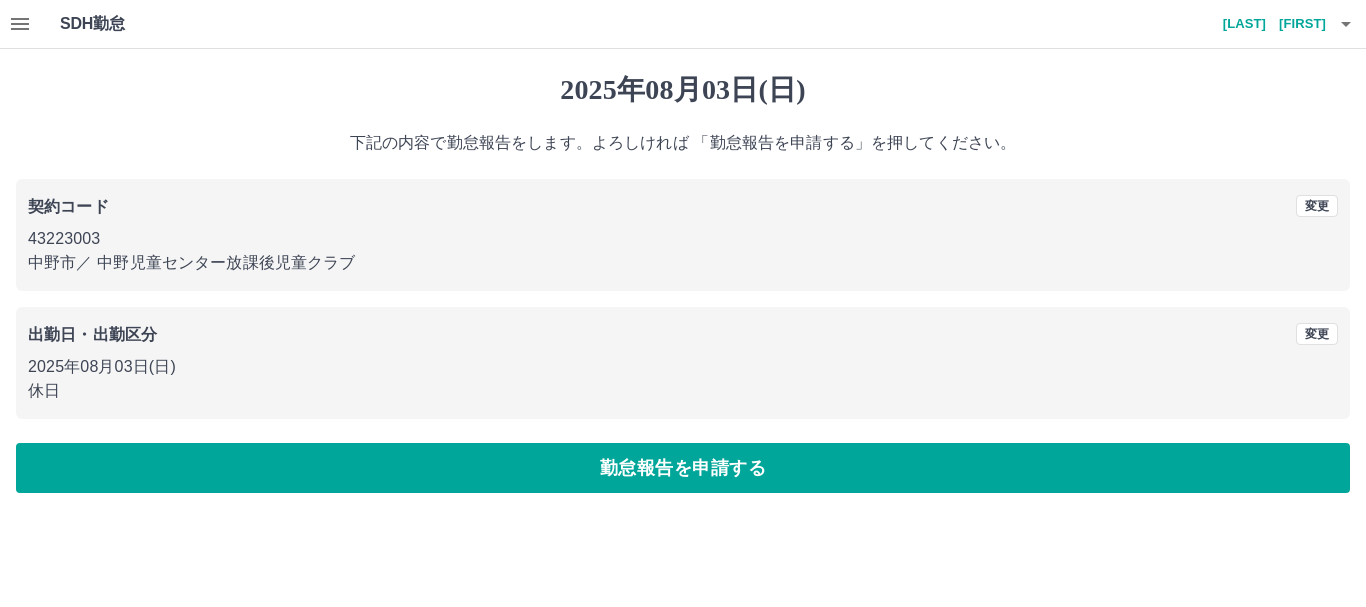 click on "勤怠報告を申請する" at bounding box center (683, 468) 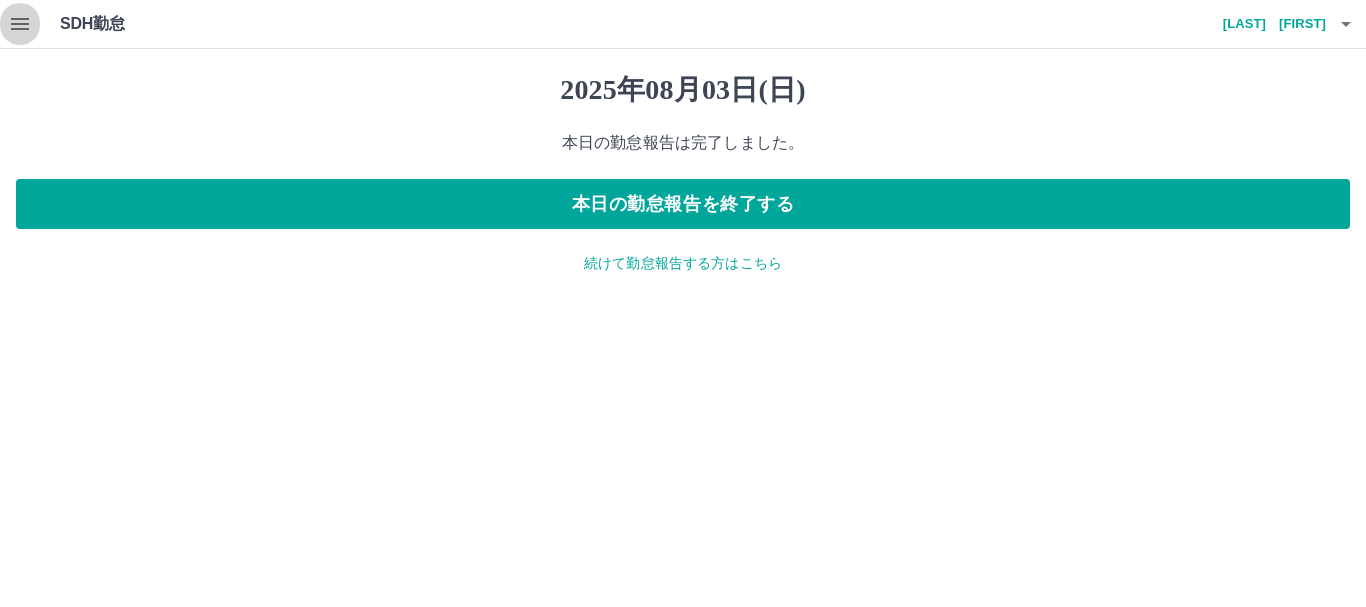 click 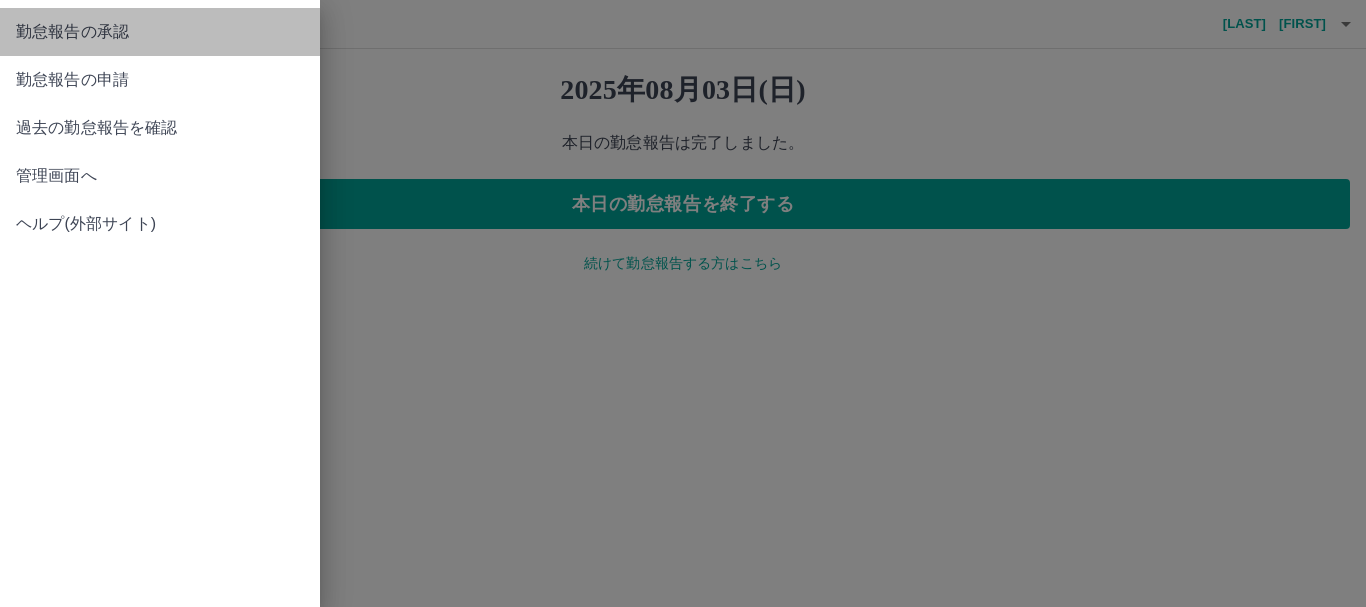 click on "勤怠報告の承認" at bounding box center [160, 32] 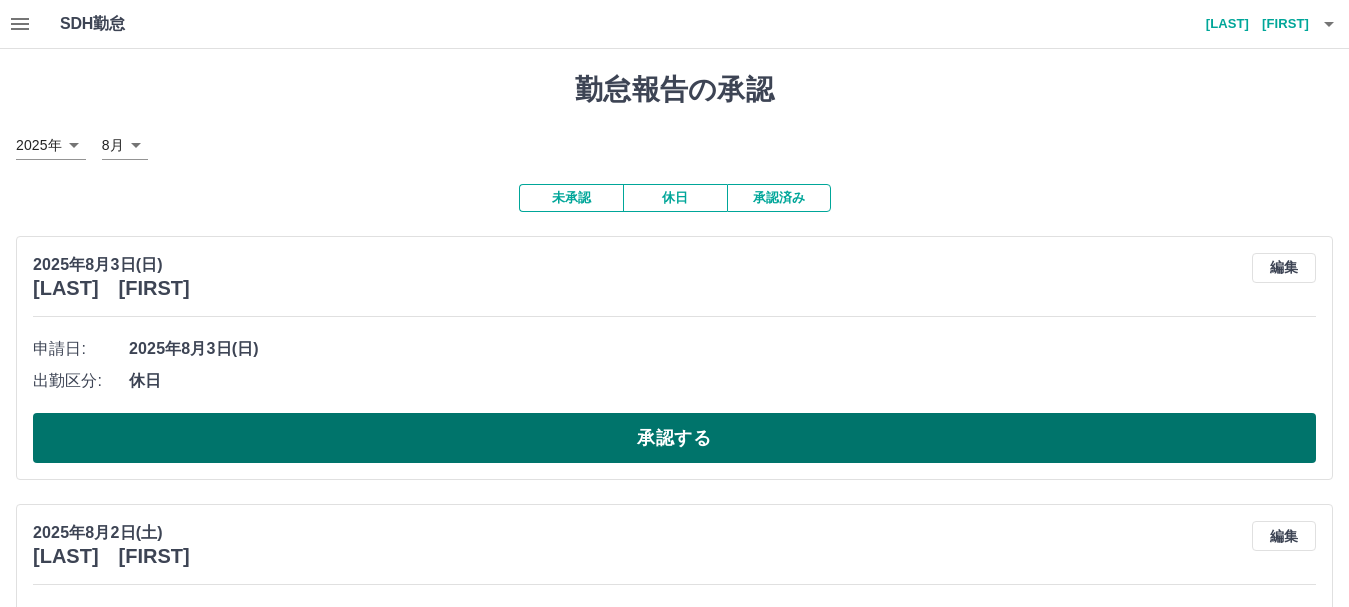click on "承認する" at bounding box center [674, 438] 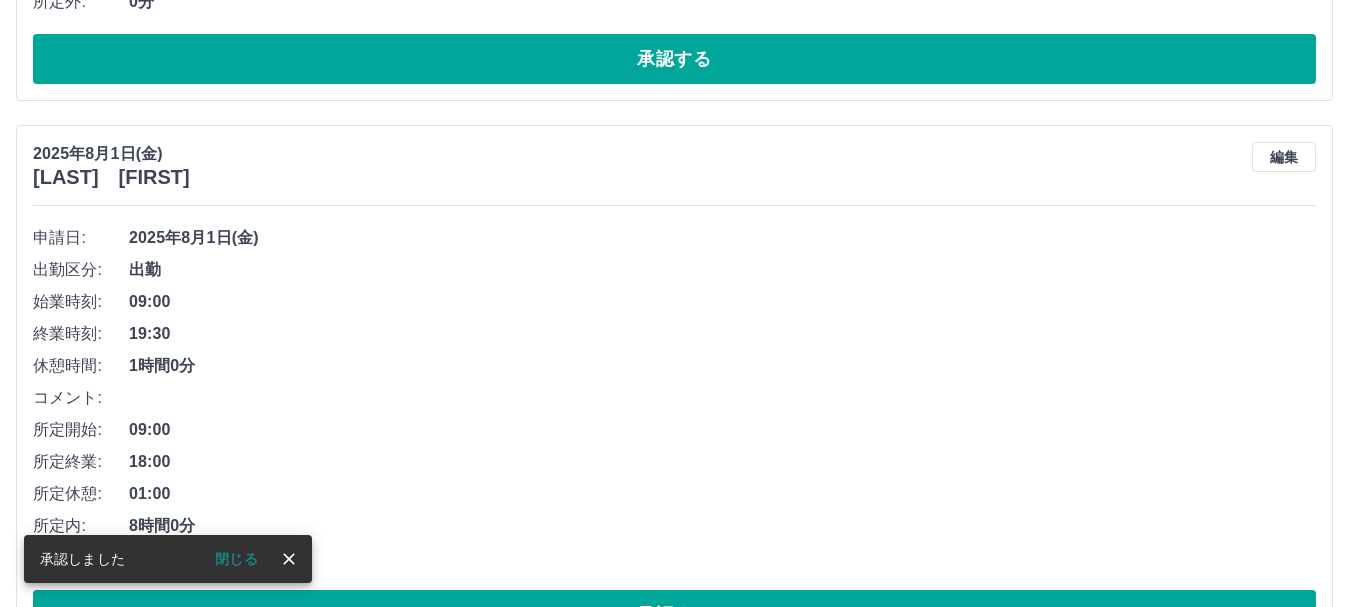 scroll, scrollTop: 743, scrollLeft: 0, axis: vertical 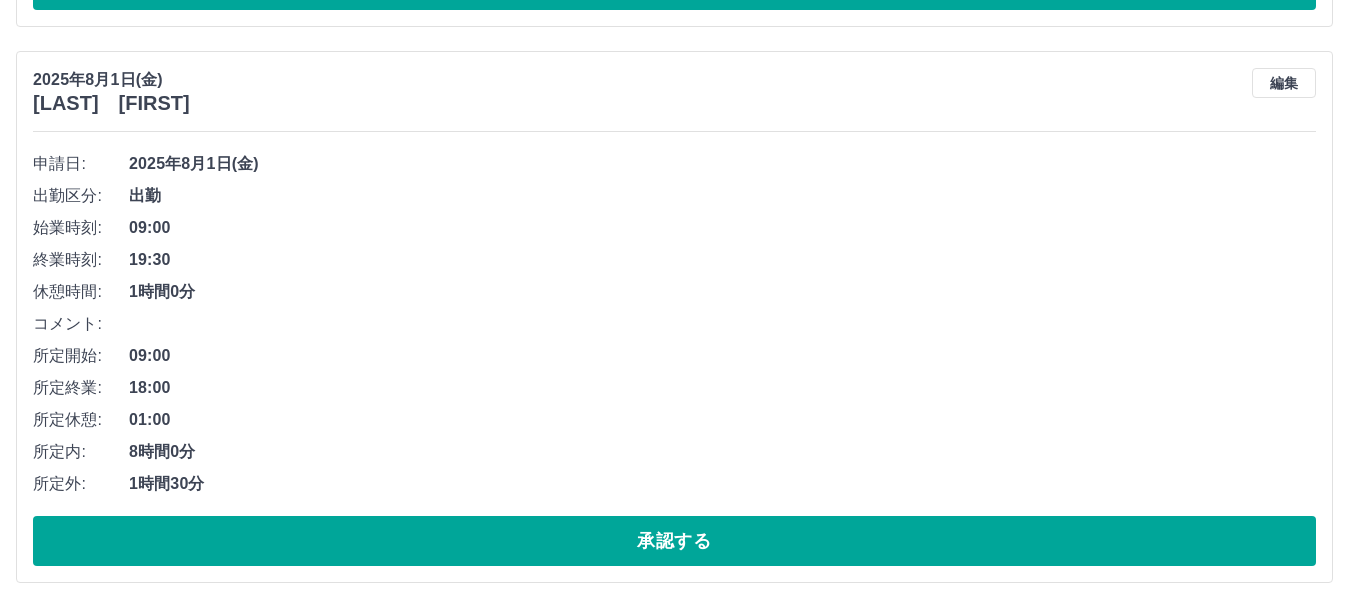 drag, startPoint x: 514, startPoint y: 547, endPoint x: 434, endPoint y: 519, distance: 84.758484 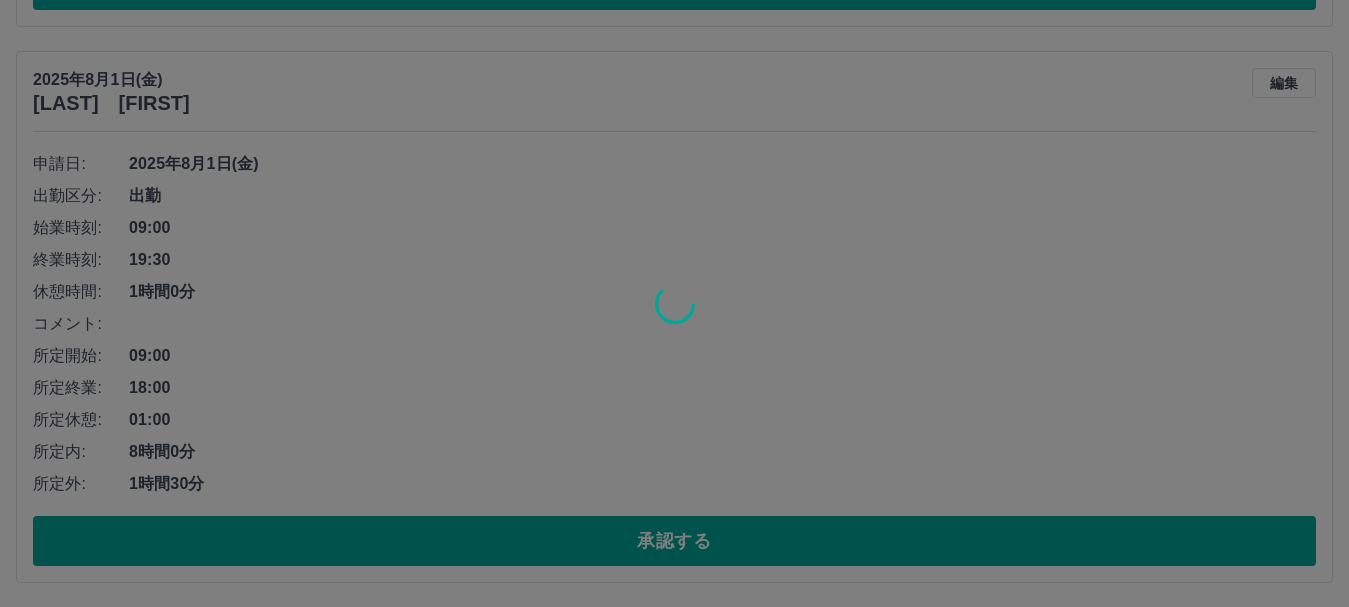 scroll, scrollTop: 187, scrollLeft: 0, axis: vertical 